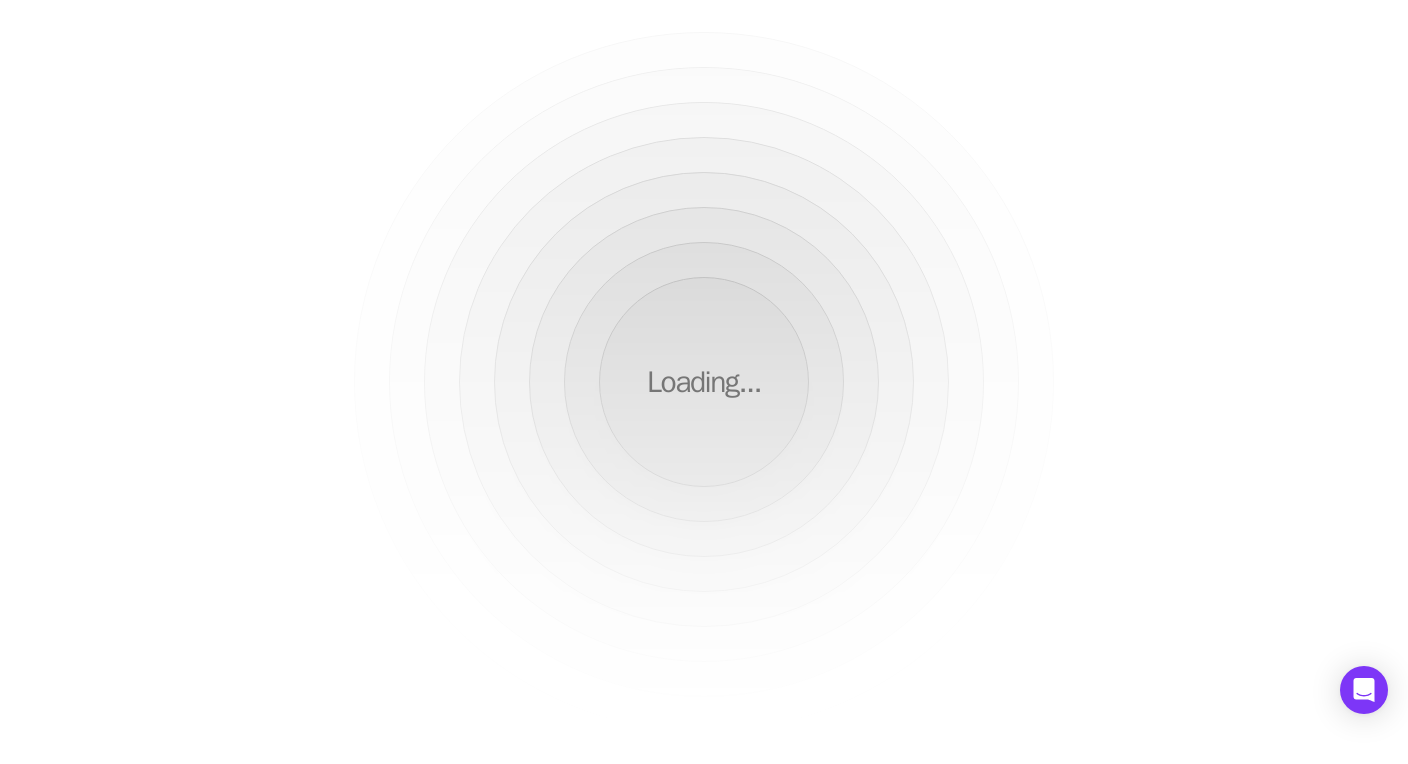 scroll, scrollTop: 0, scrollLeft: 0, axis: both 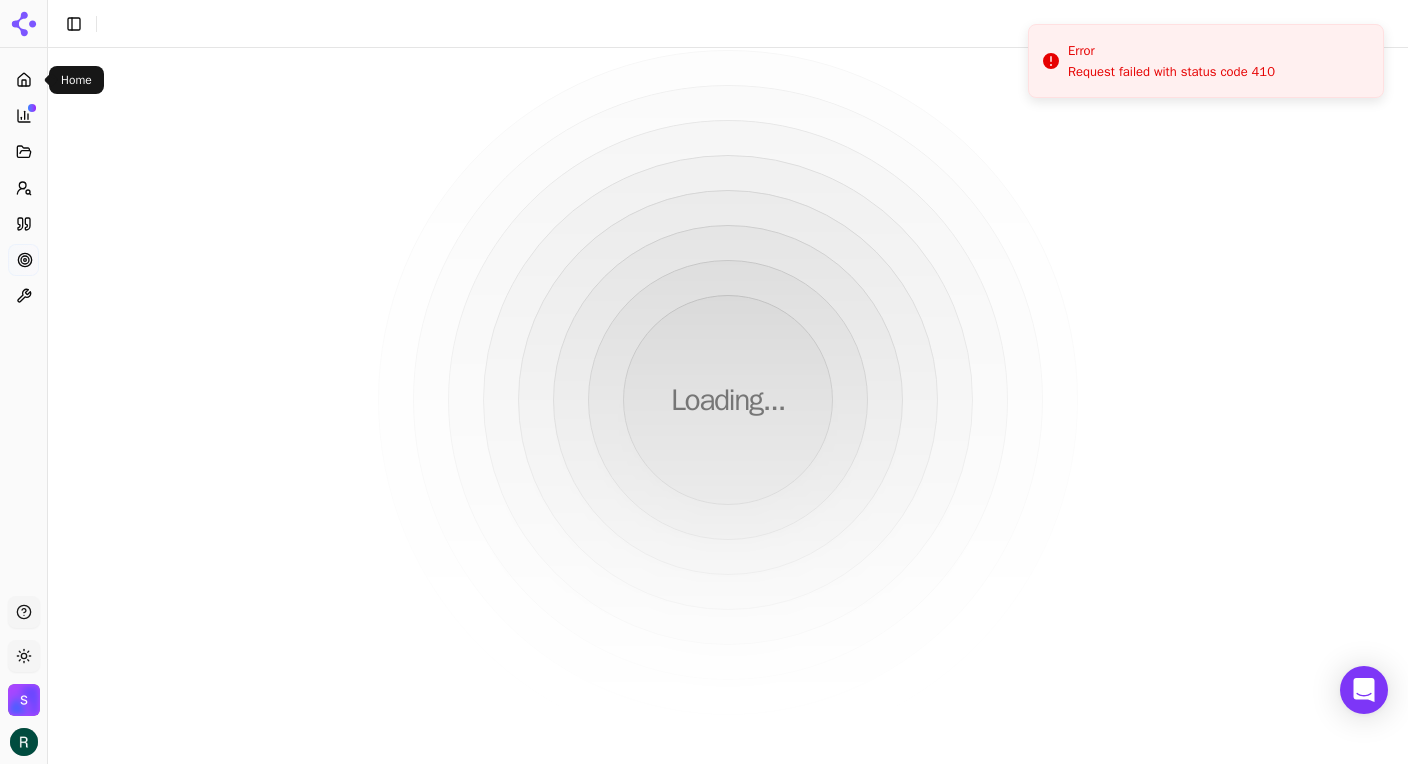 click 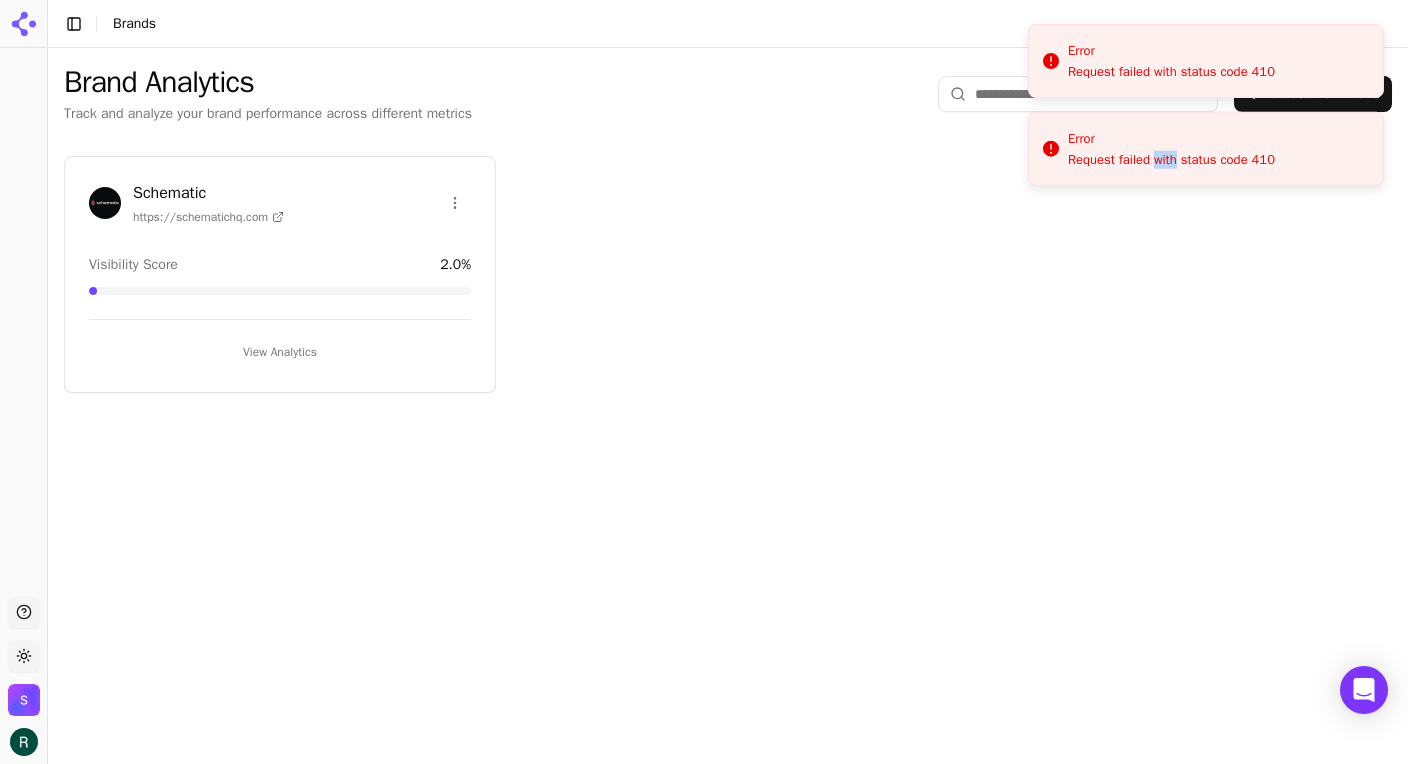 click on "Schematic https://schematichq.com Visibility Score 2.0 % View Analytics" at bounding box center [280, 274] 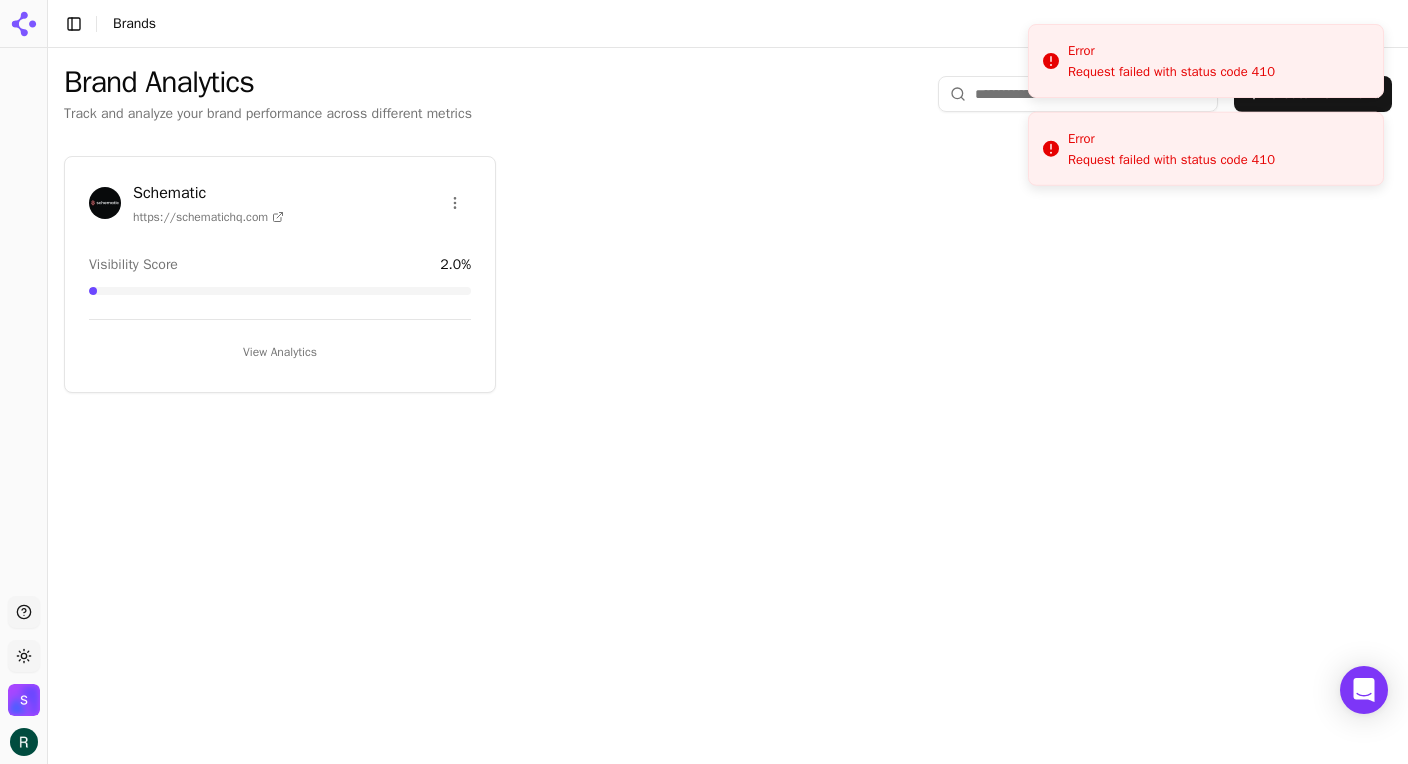 click on "Schematic https://schematichq.com Visibility Score 2.0 % View Analytics" at bounding box center (280, 274) 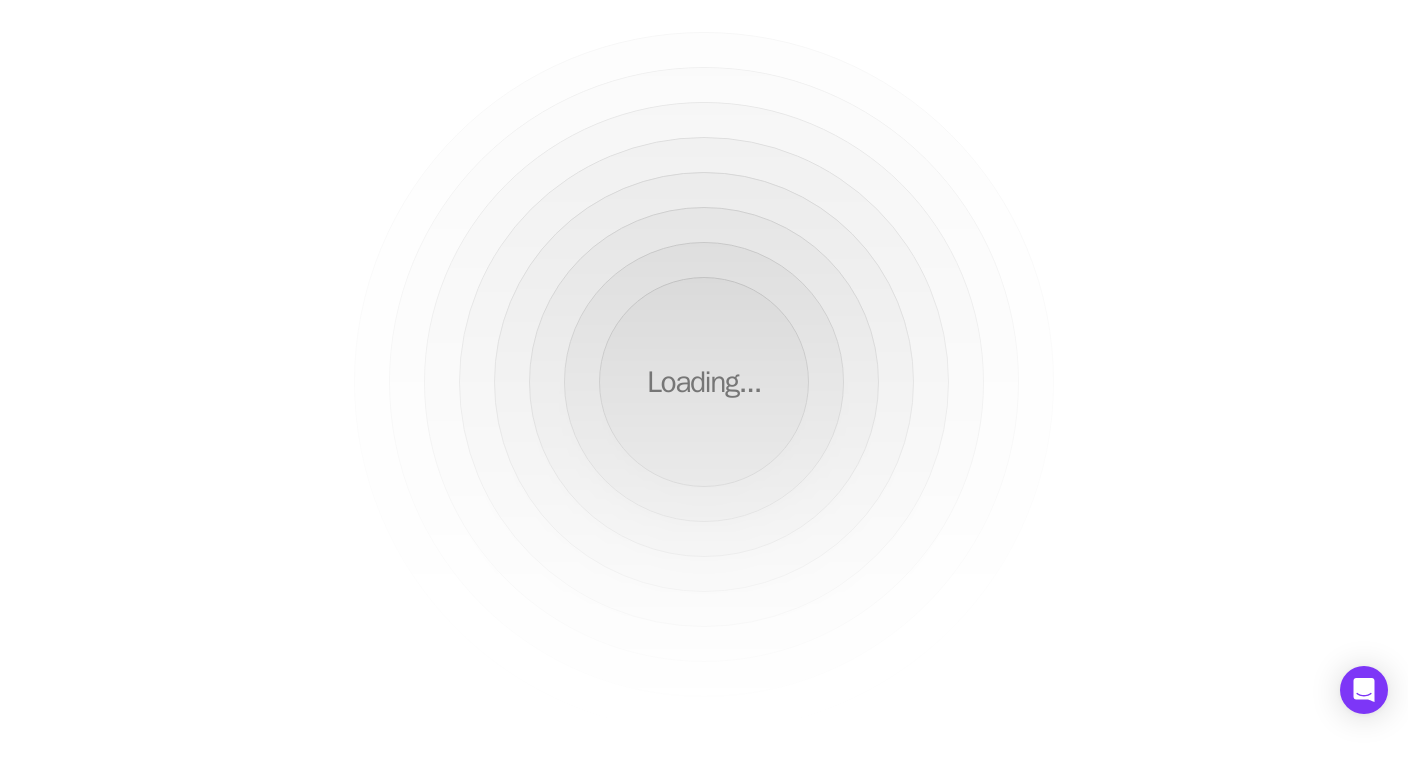 scroll, scrollTop: 0, scrollLeft: 0, axis: both 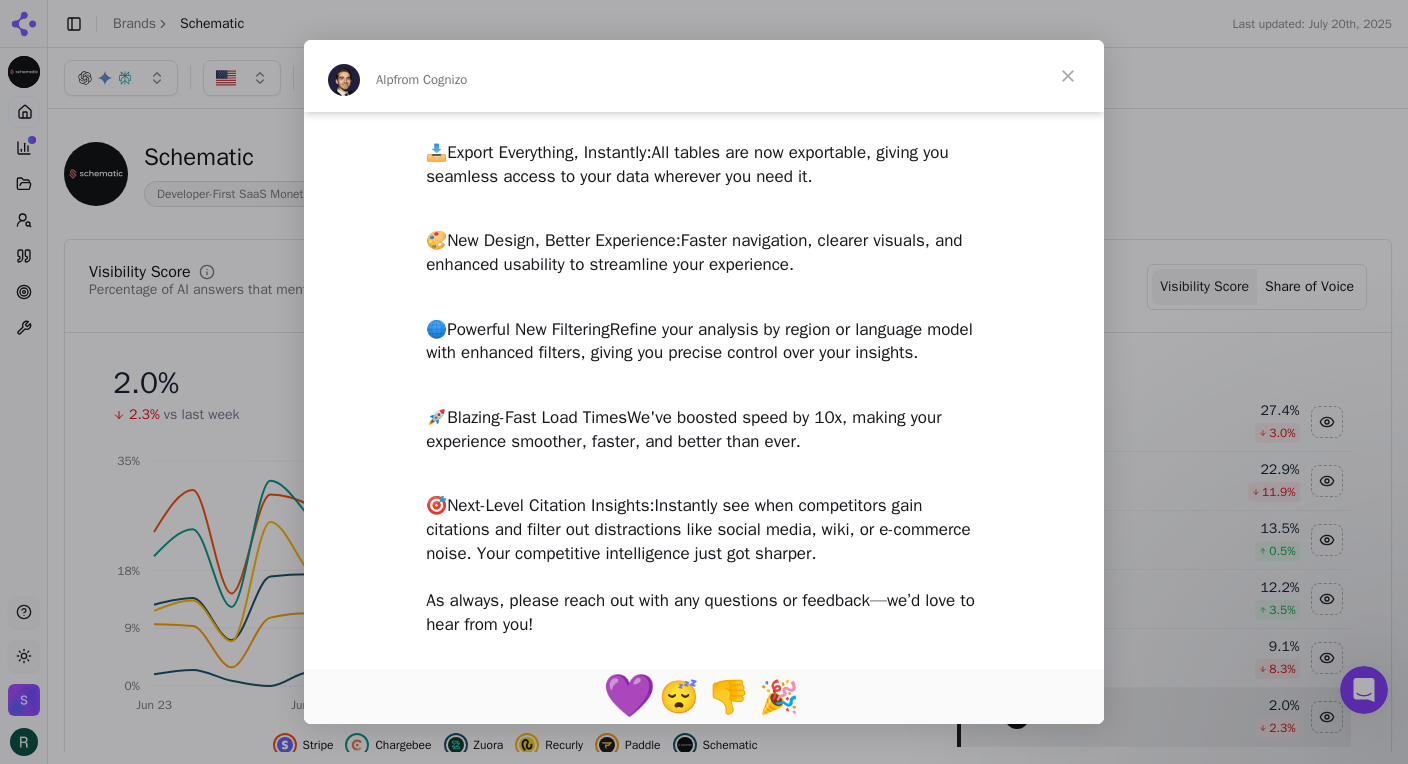 click on "💜" at bounding box center (629, 696) 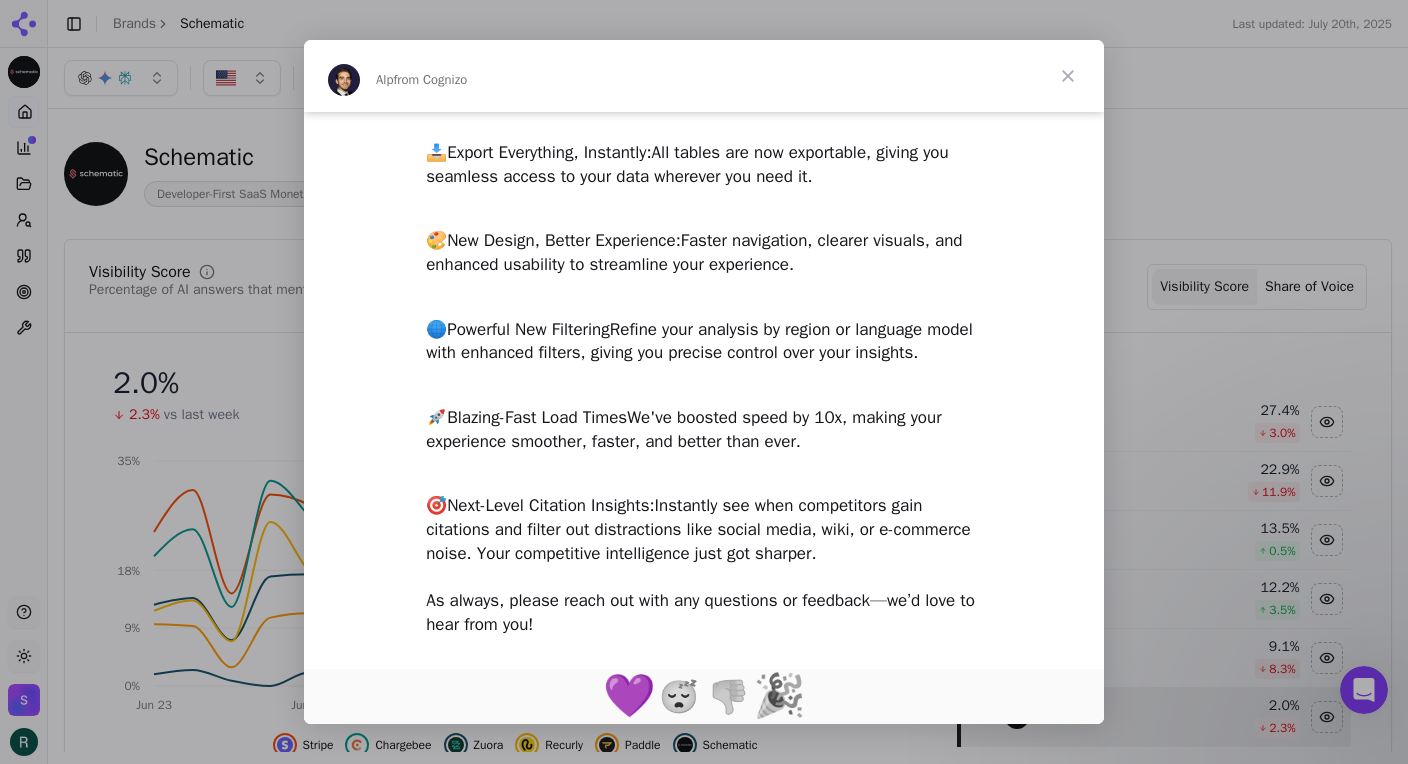 click on "🎉" at bounding box center [779, 696] 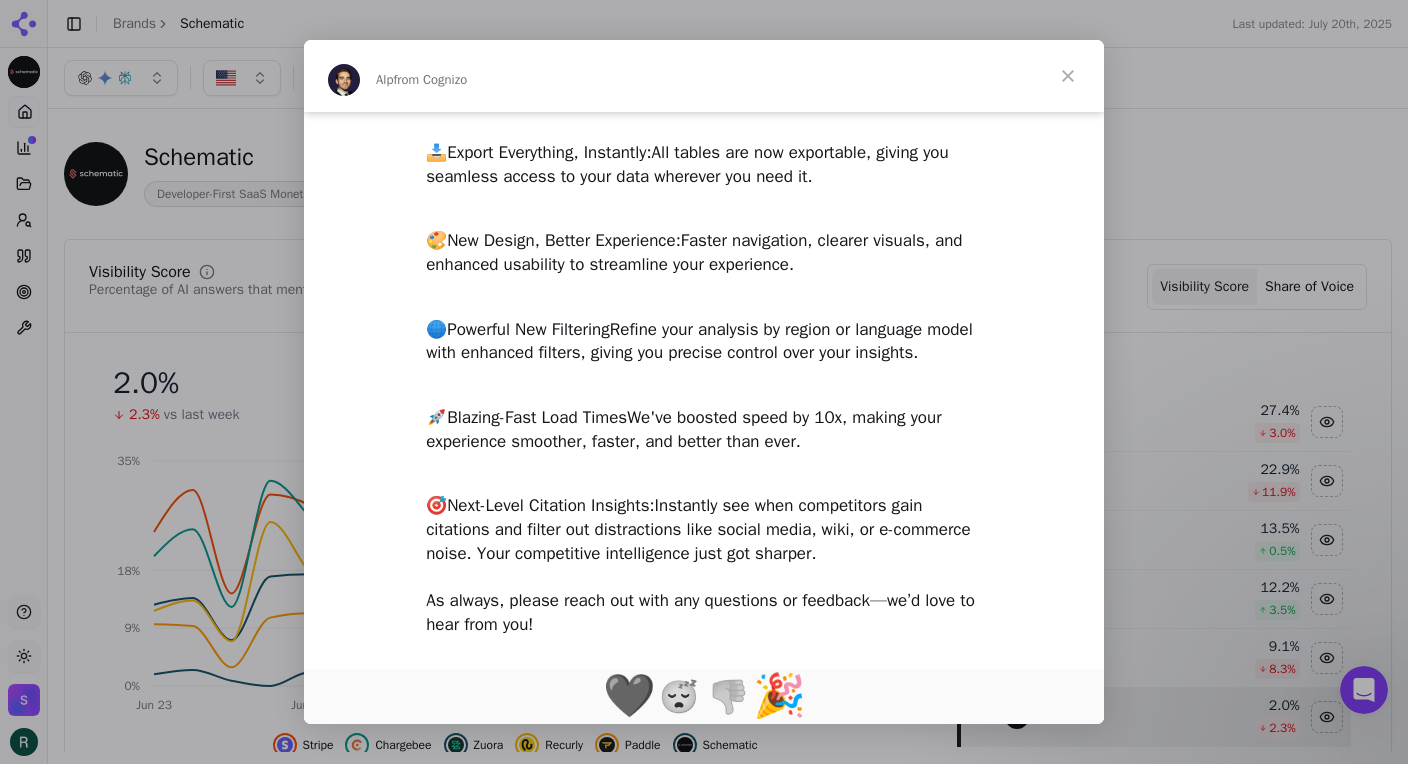 click on "💜" at bounding box center [629, 696] 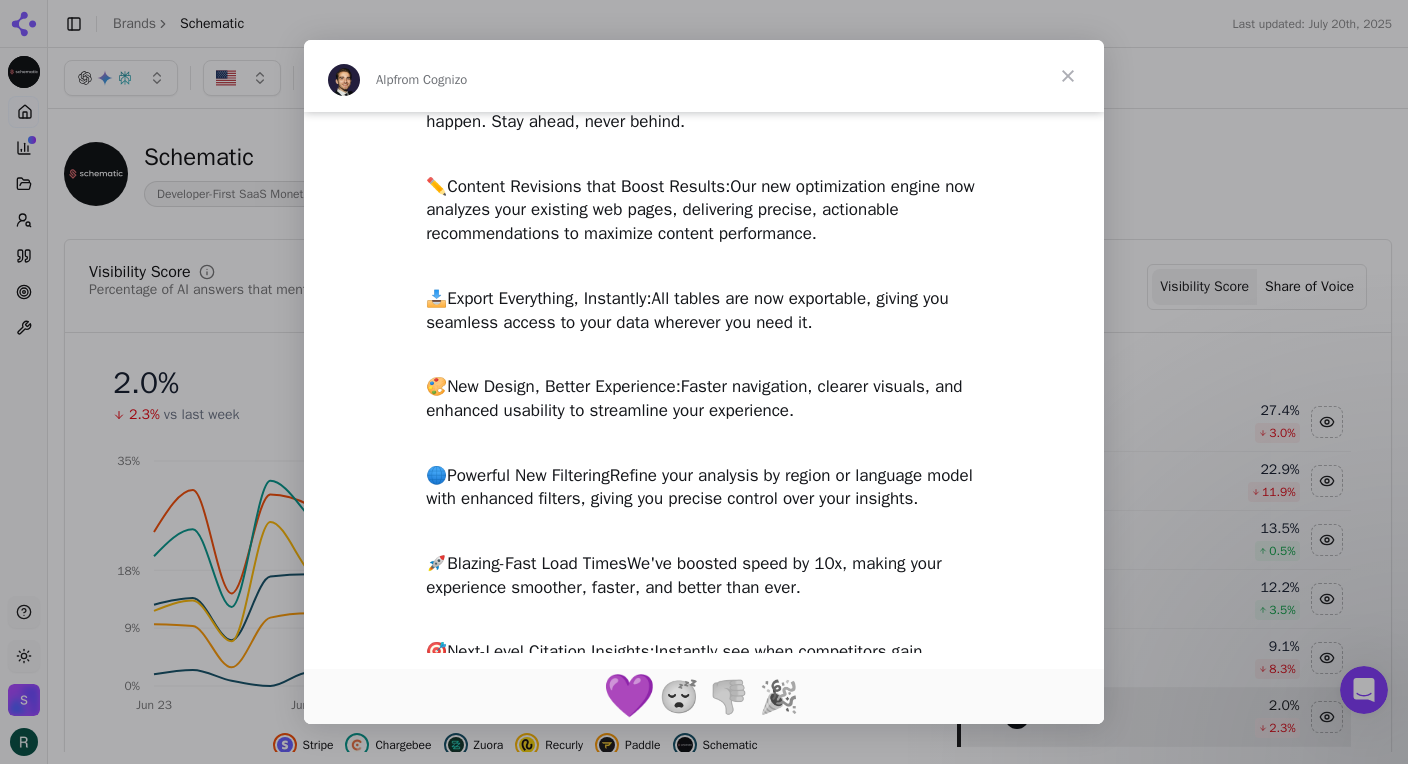 scroll, scrollTop: 807, scrollLeft: 0, axis: vertical 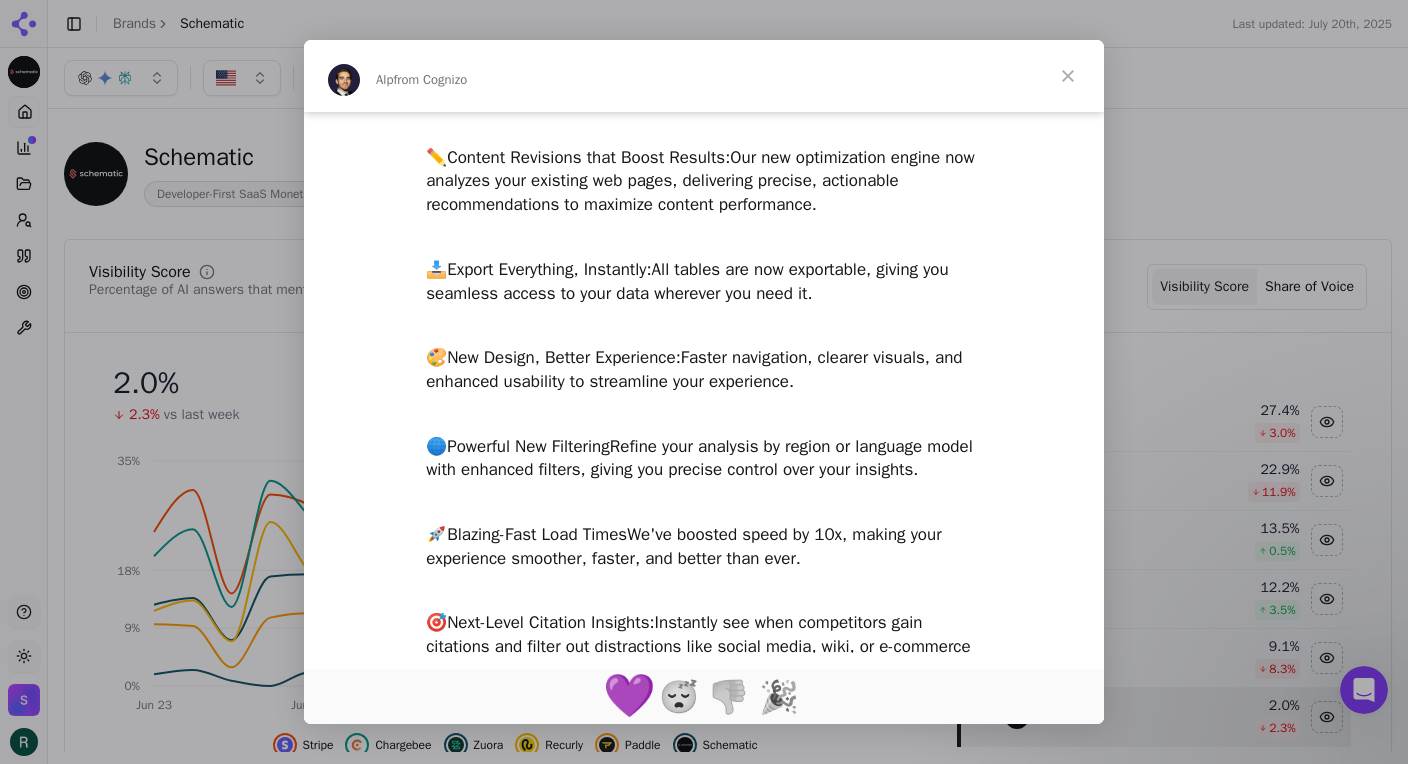 click at bounding box center (1068, 76) 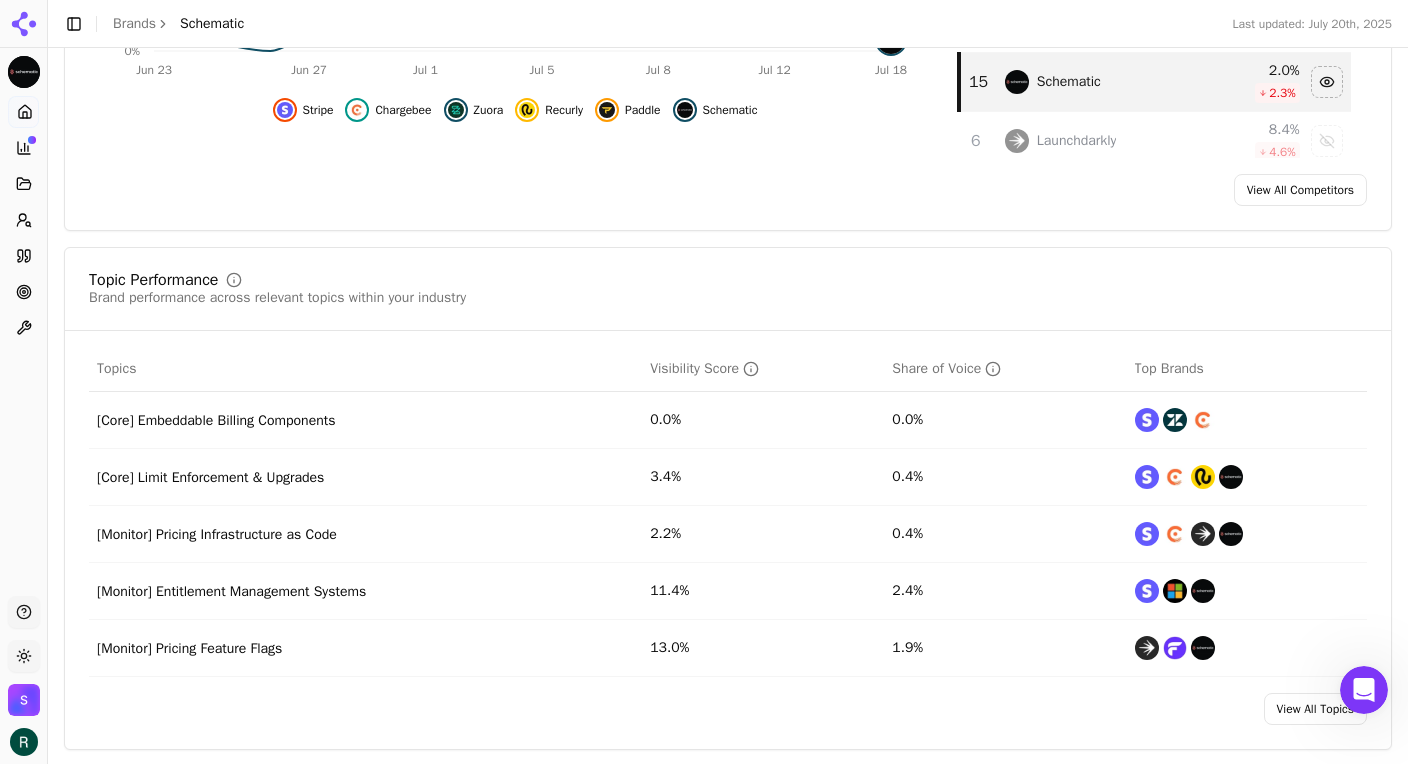 scroll, scrollTop: 680, scrollLeft: 0, axis: vertical 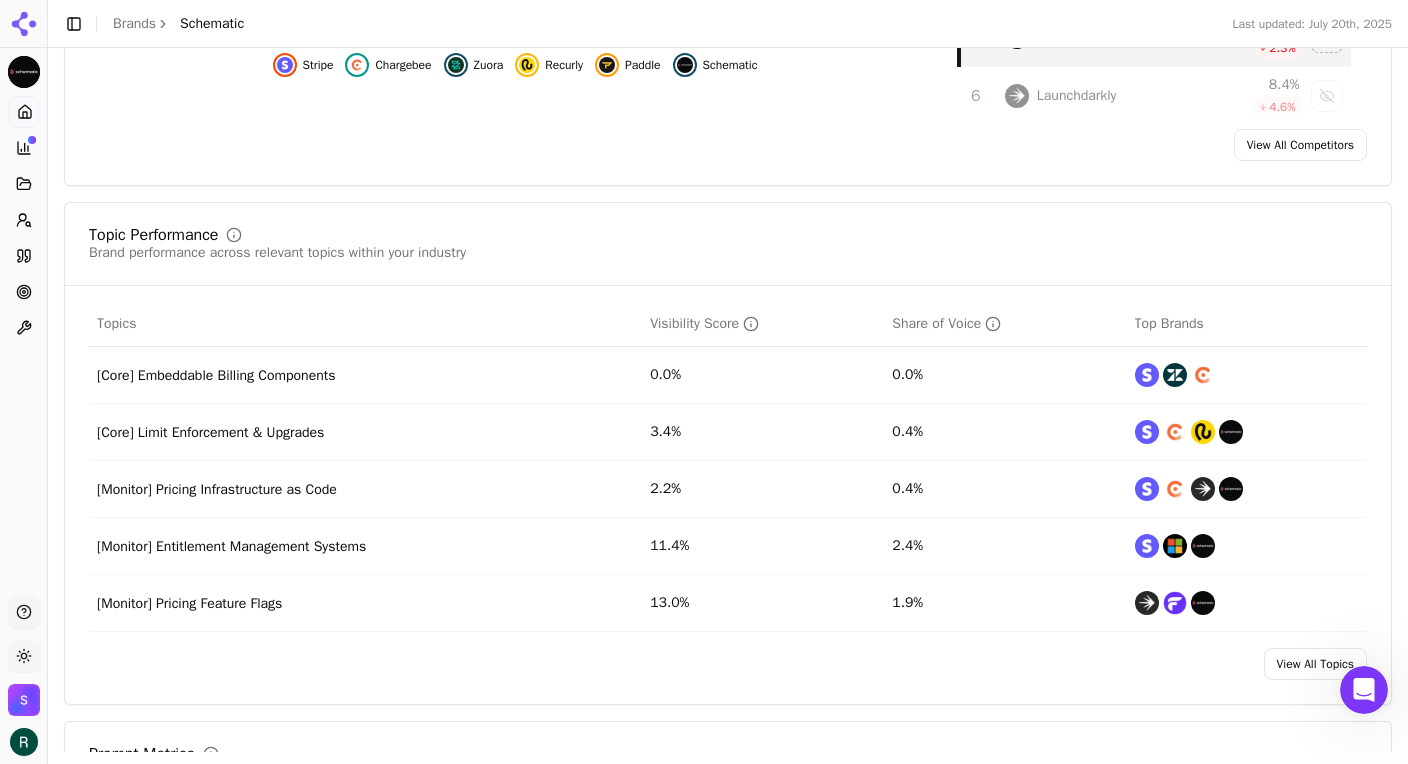 click on "[Core] Limit Enforcement & Upgrades" at bounding box center [210, 433] 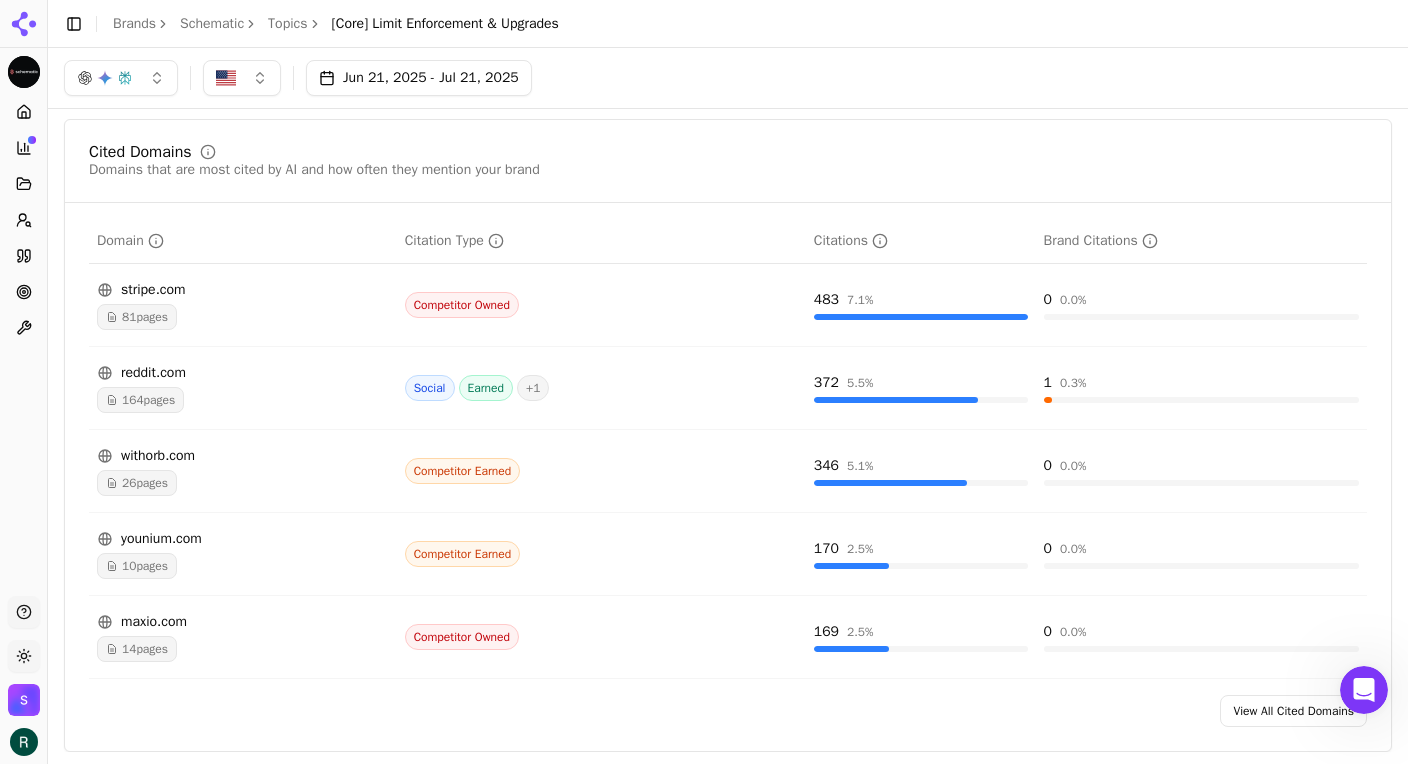 scroll, scrollTop: 727, scrollLeft: 0, axis: vertical 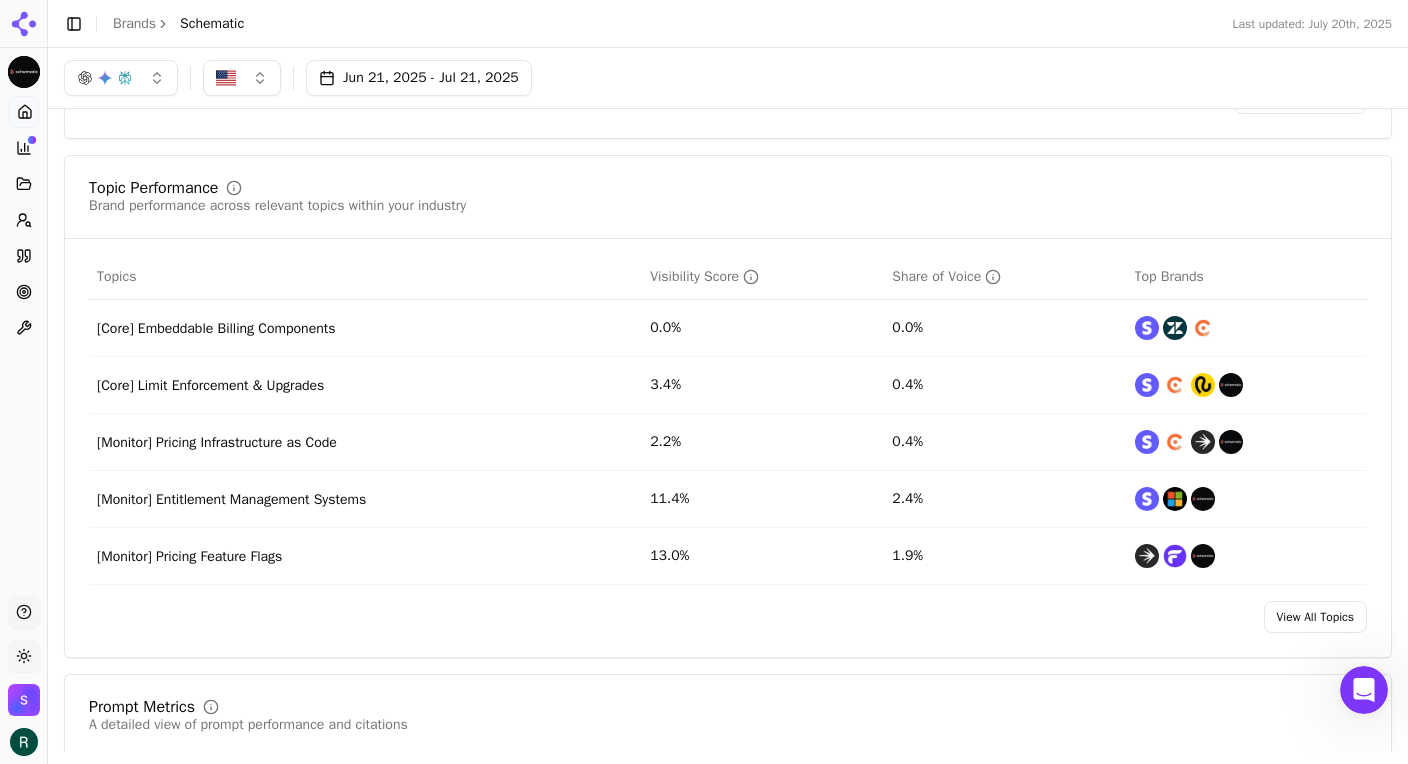 click on "[Monitor] Pricing Feature Flags" at bounding box center (189, 557) 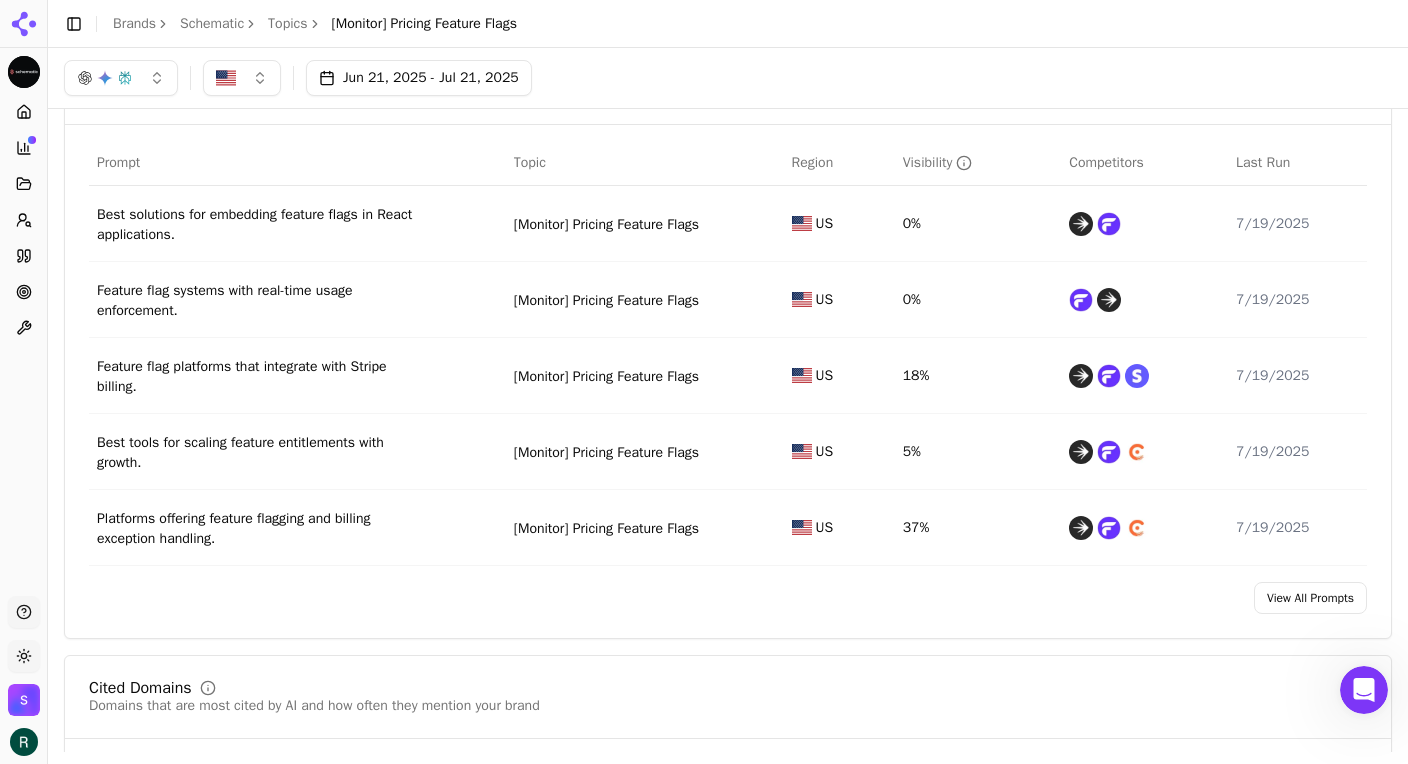 scroll, scrollTop: 0, scrollLeft: 0, axis: both 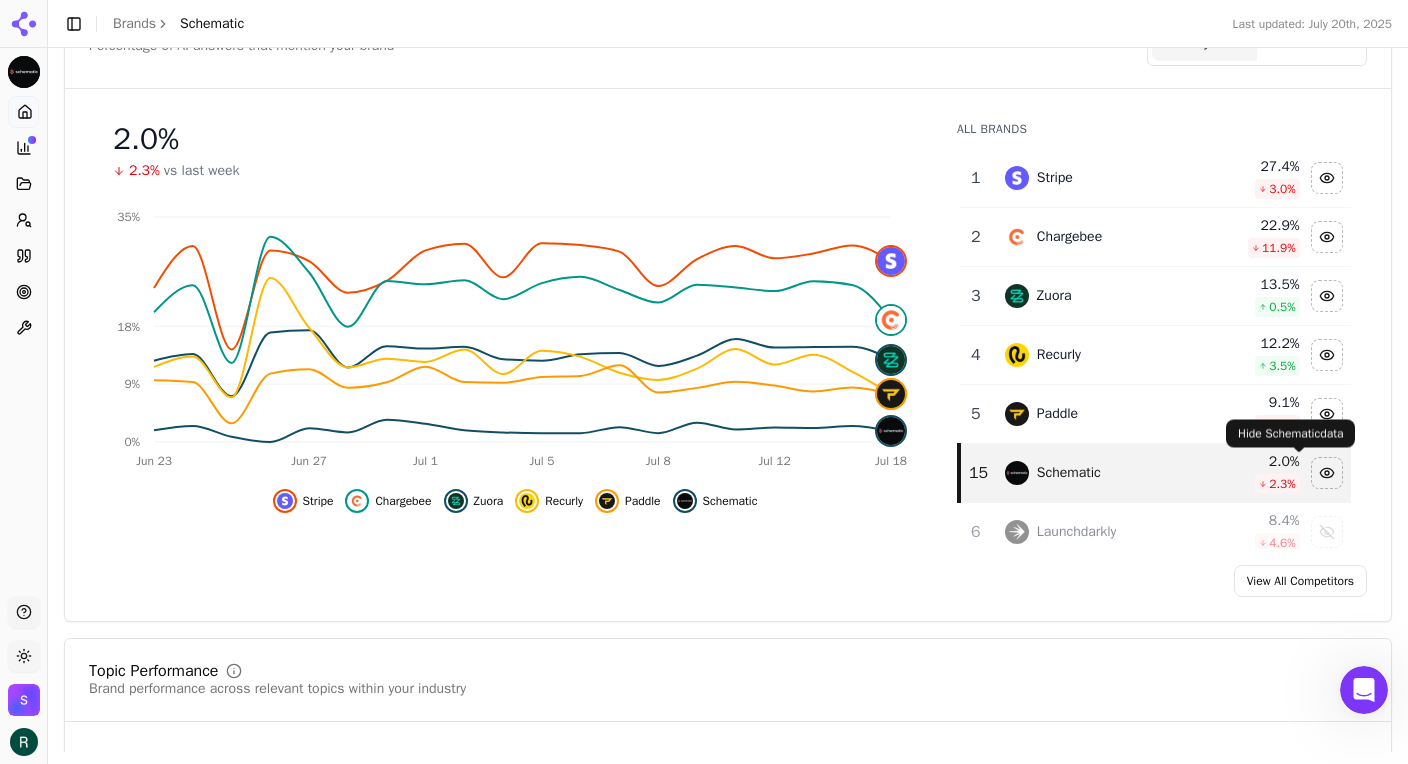 click at bounding box center [1327, 473] 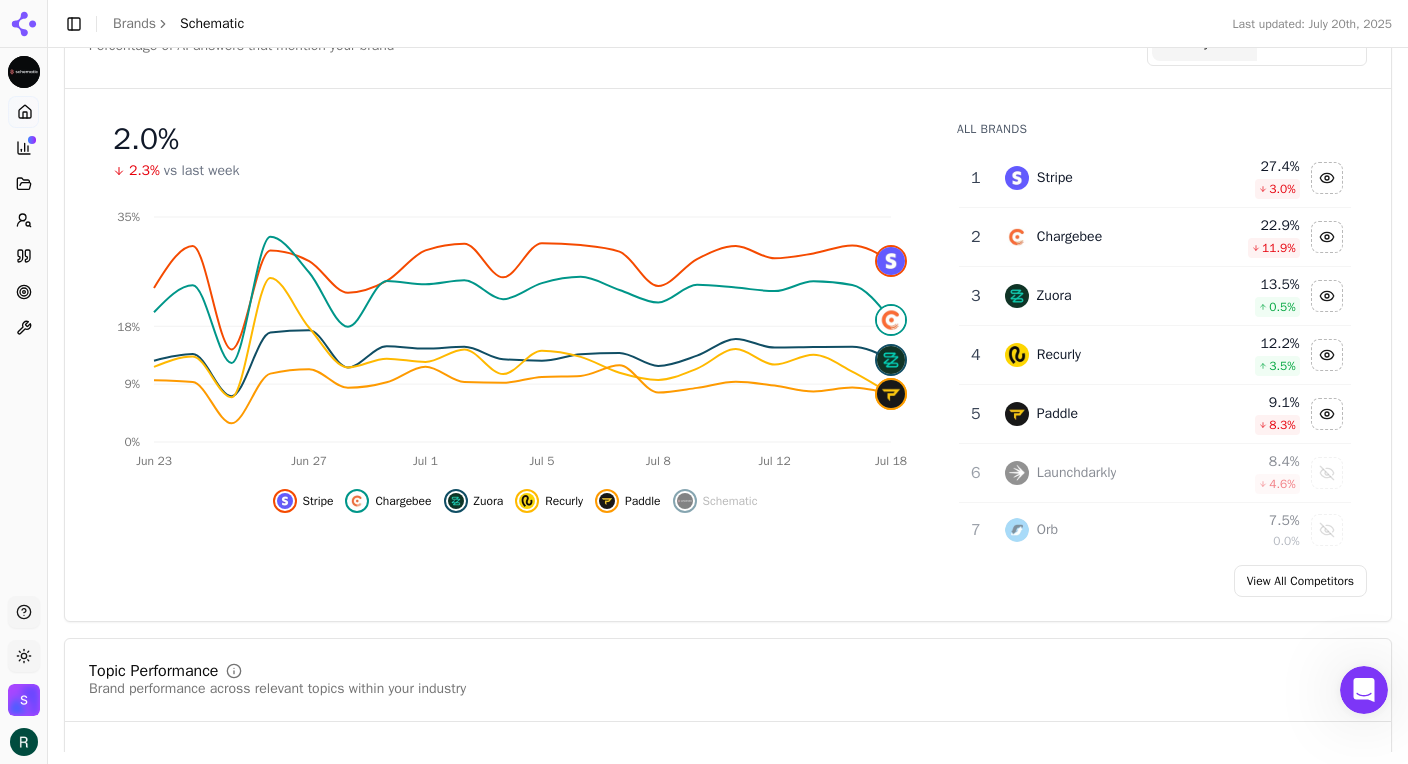 click at bounding box center [1327, 473] 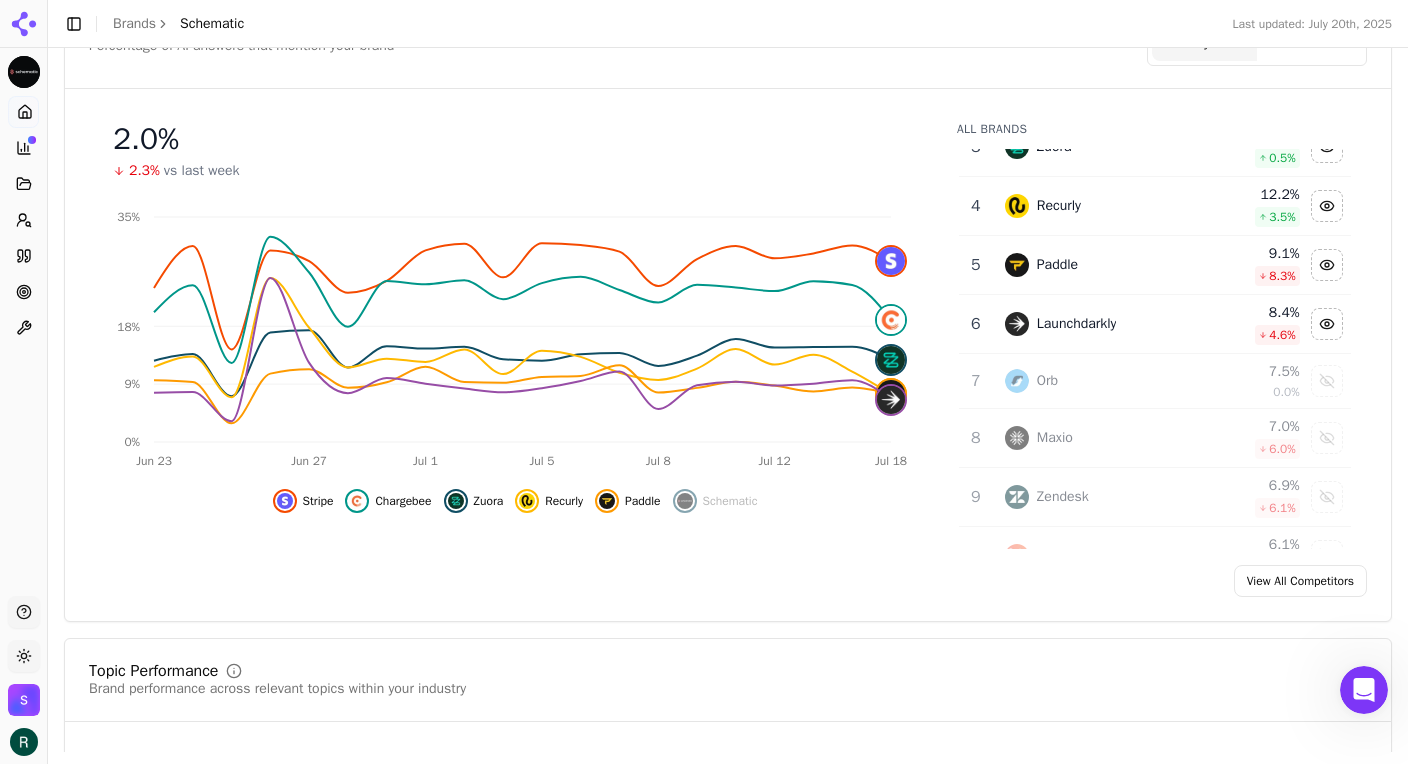 scroll, scrollTop: 189, scrollLeft: 0, axis: vertical 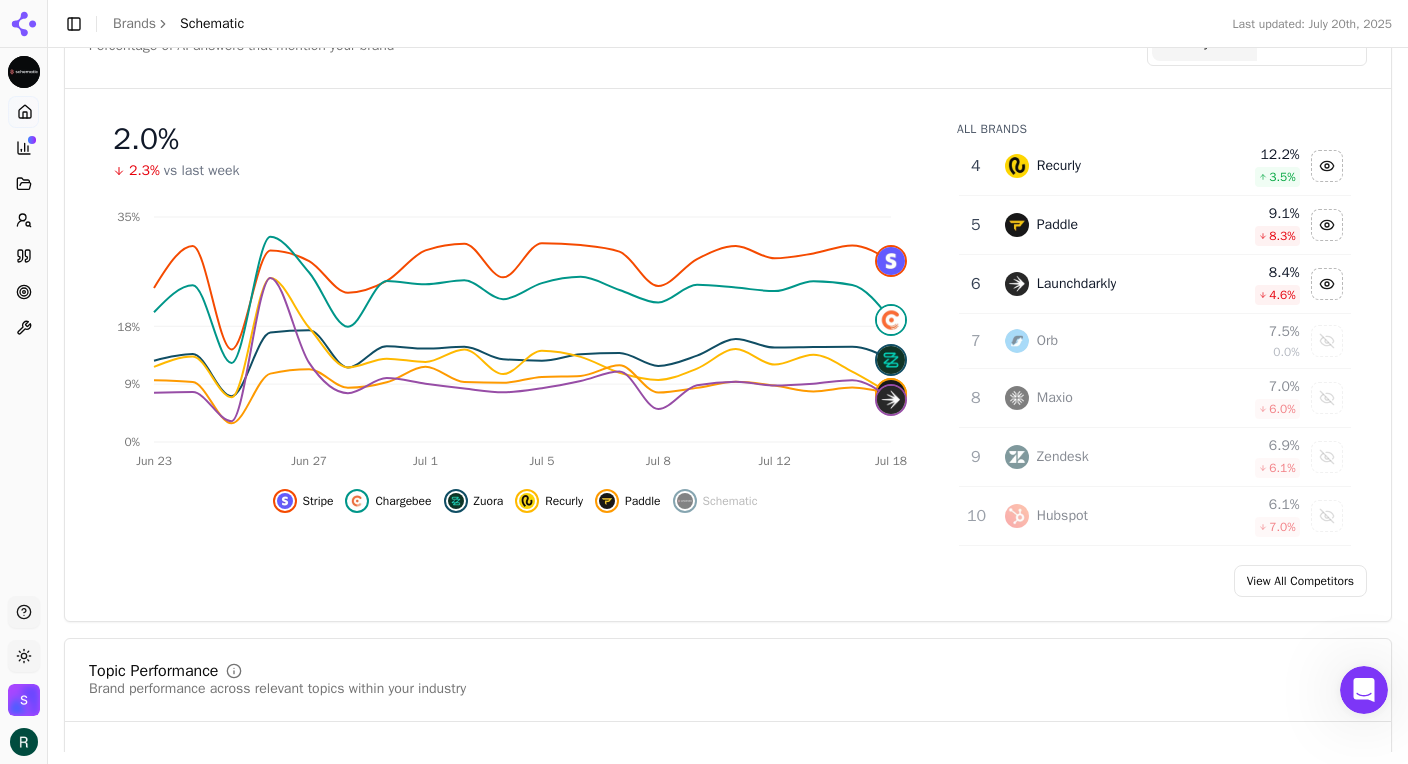 click at bounding box center [1327, 341] 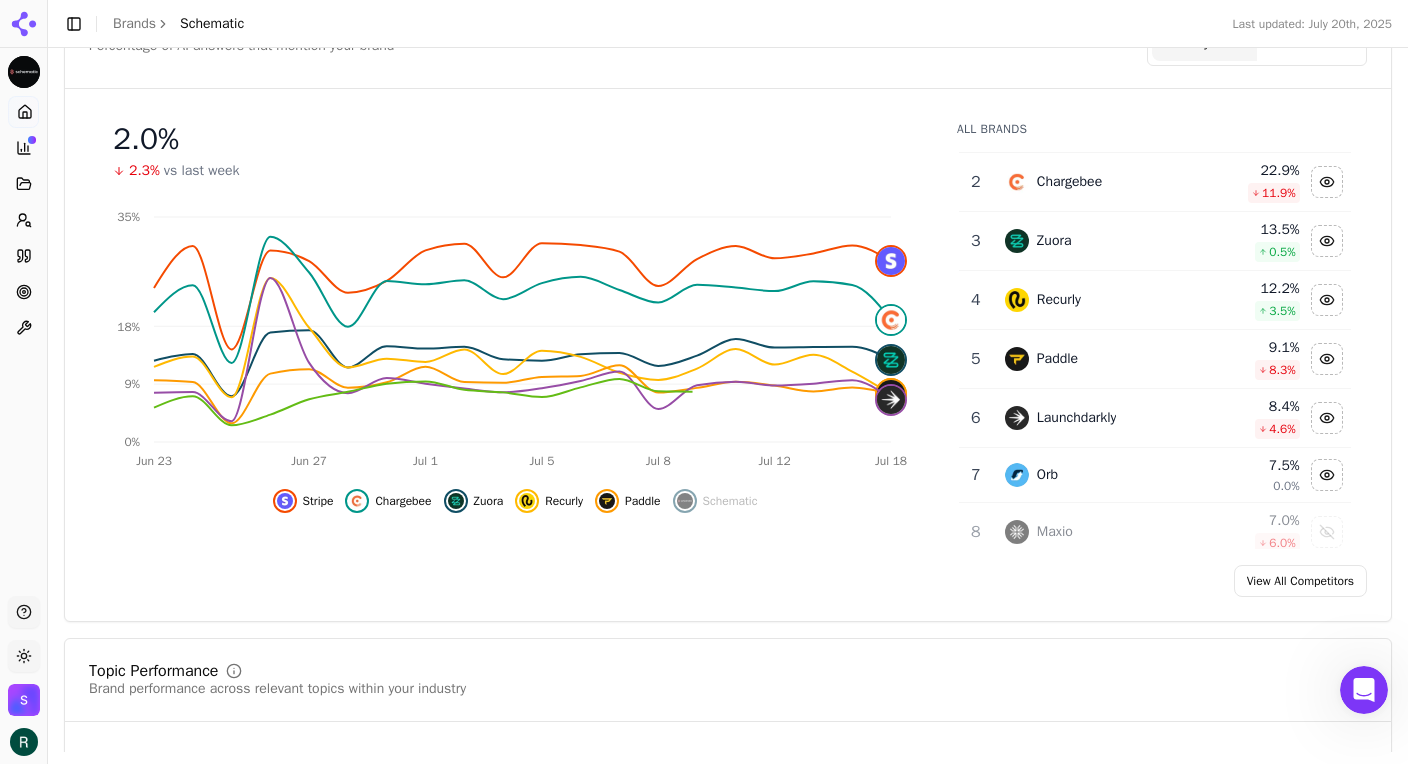 scroll, scrollTop: 4, scrollLeft: 0, axis: vertical 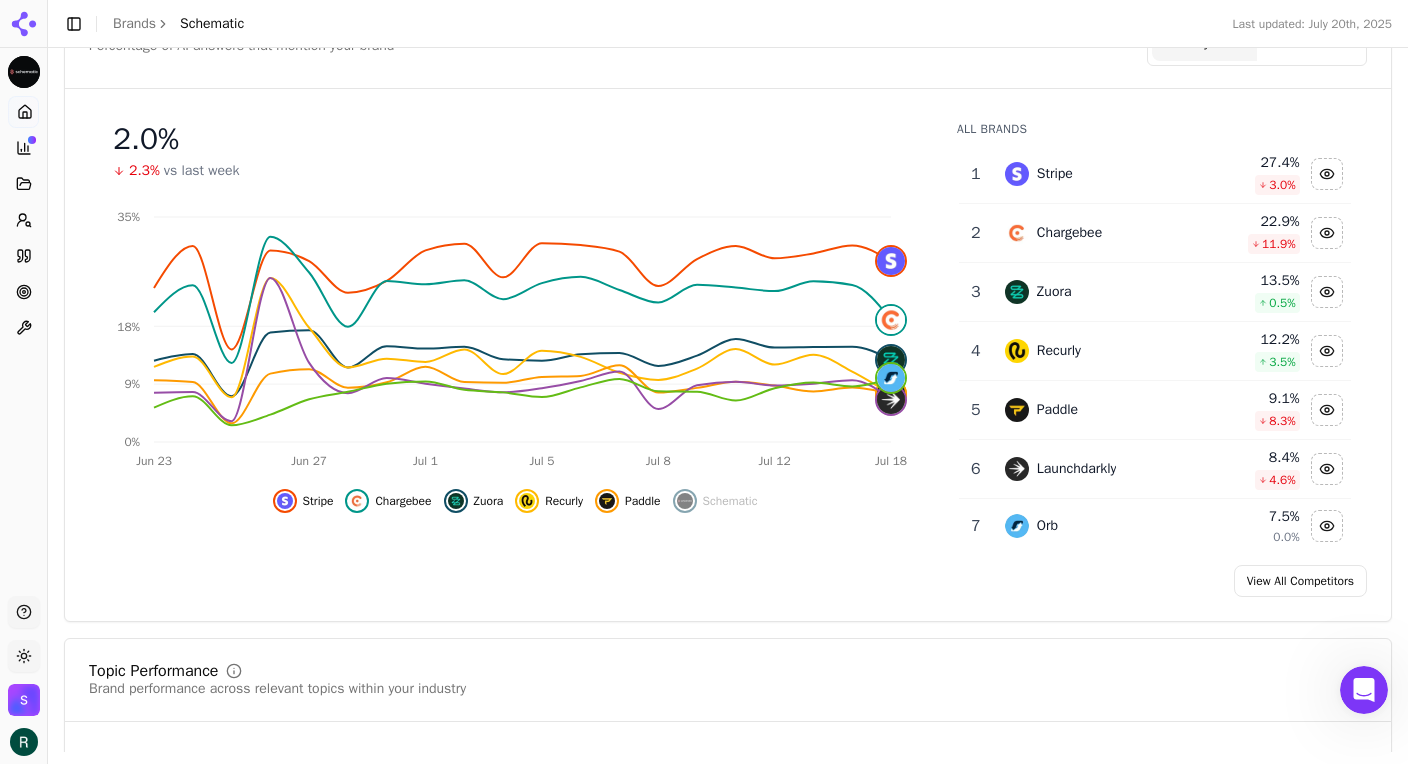 click at bounding box center (1327, 292) 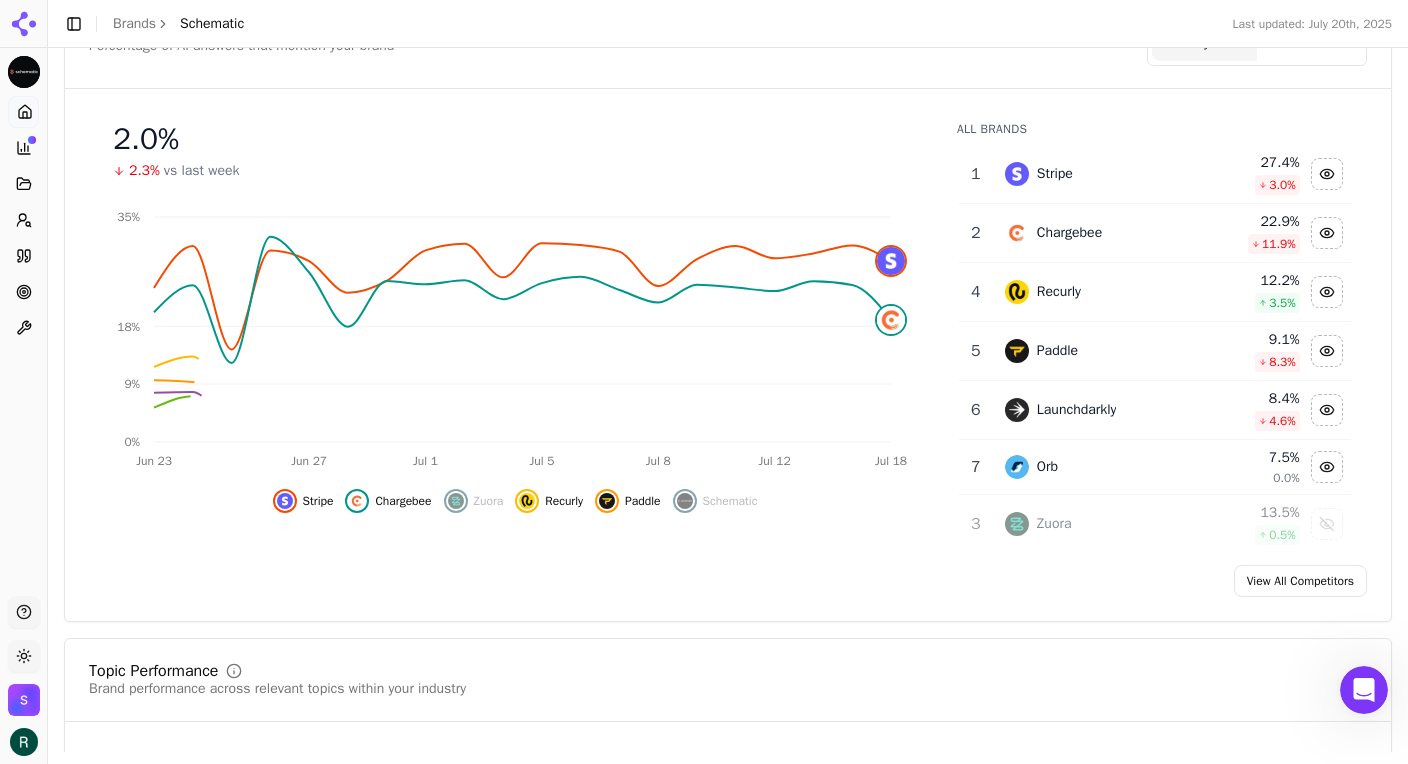 click 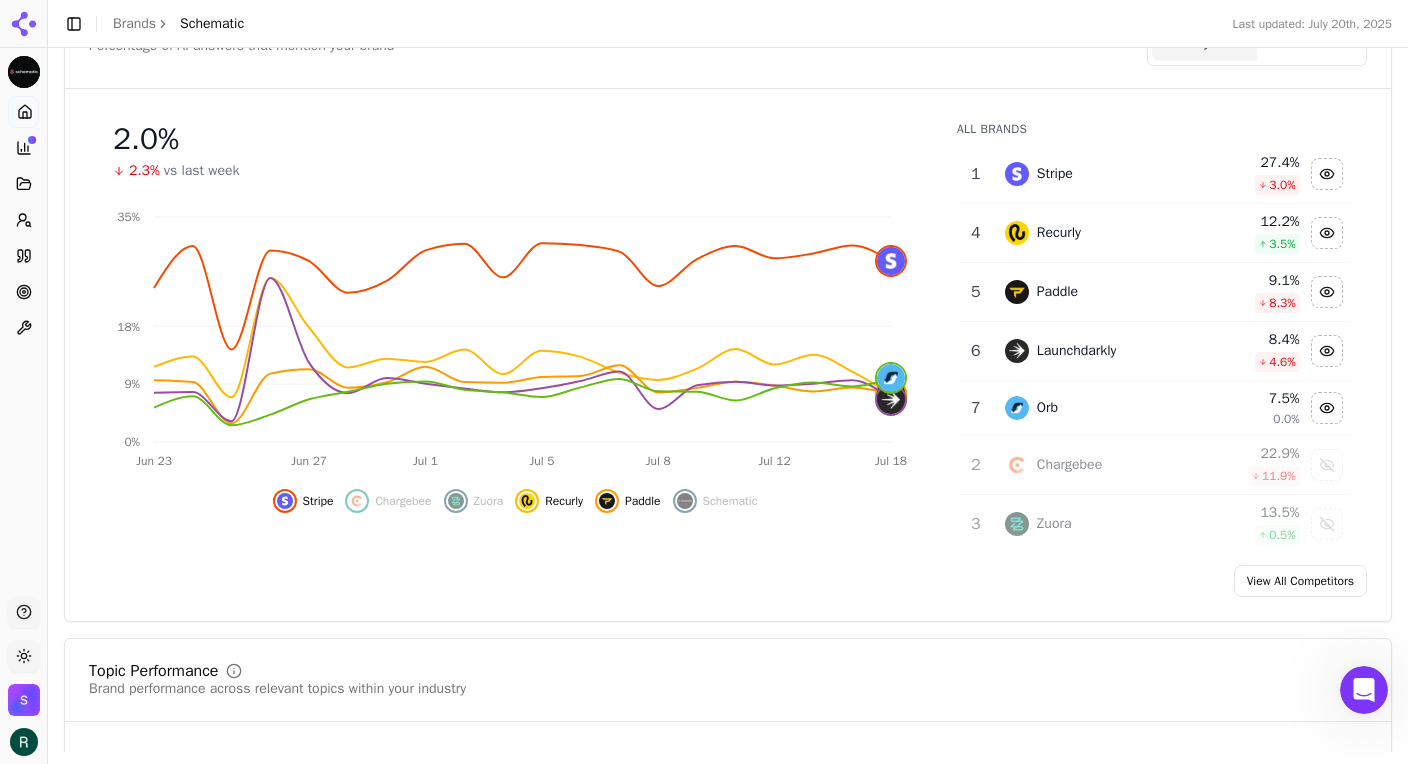 click at bounding box center [1327, 174] 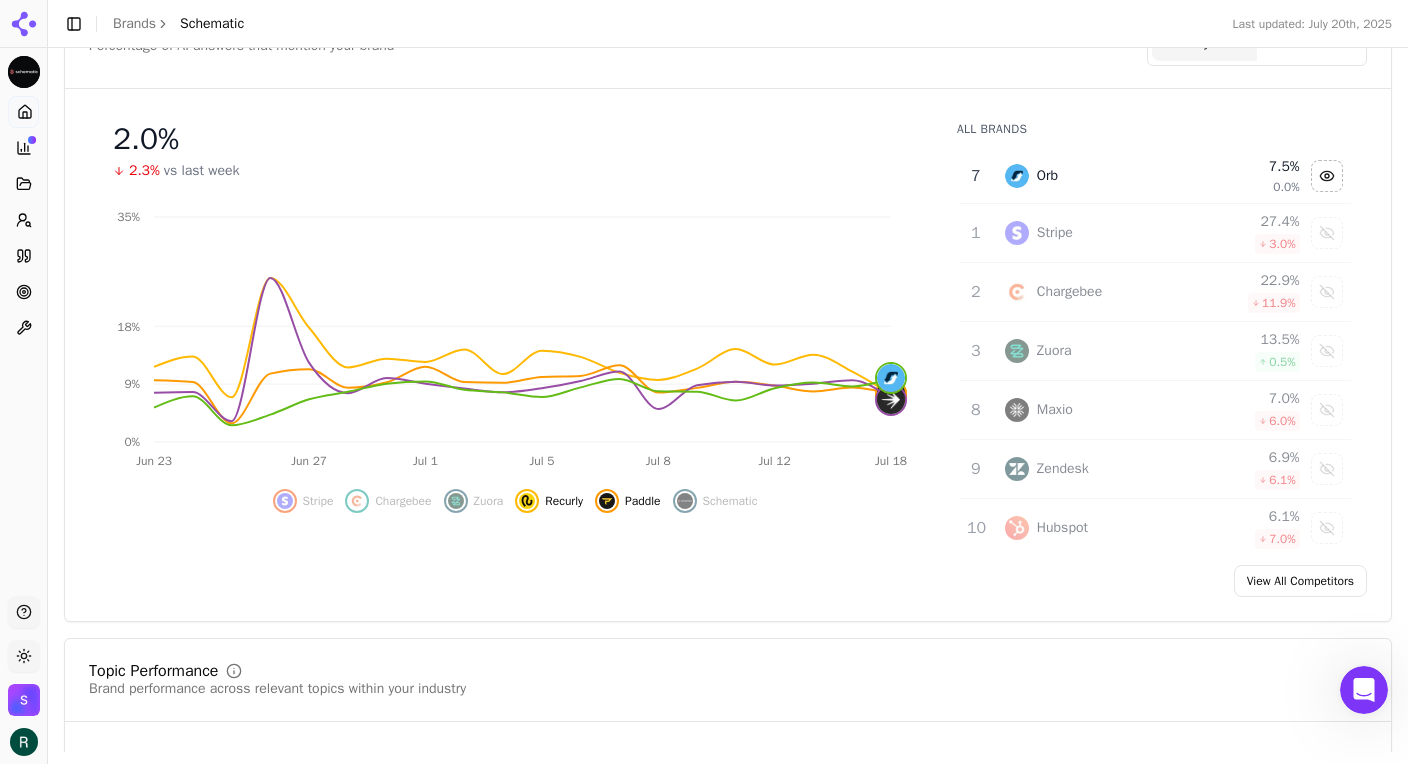 scroll, scrollTop: 481, scrollLeft: 0, axis: vertical 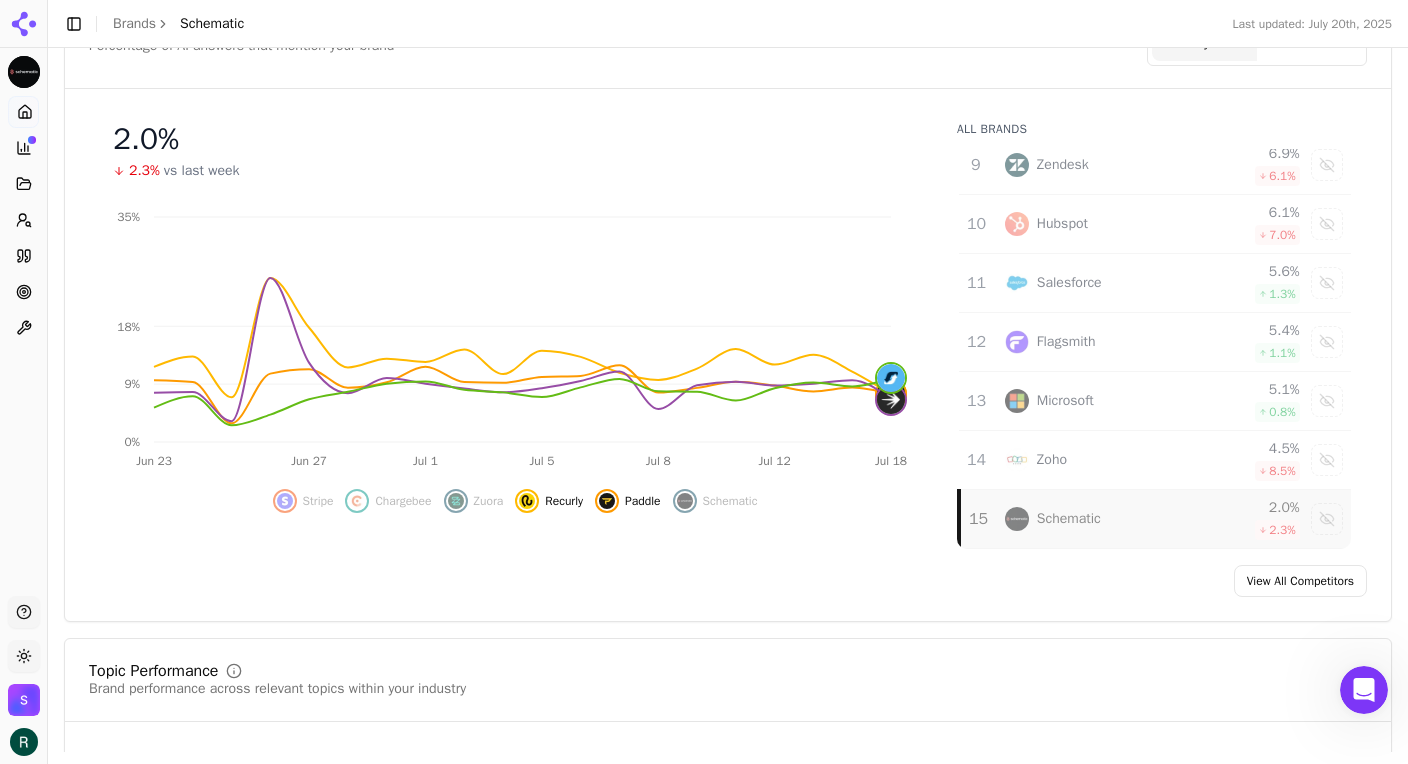 click at bounding box center [1327, 519] 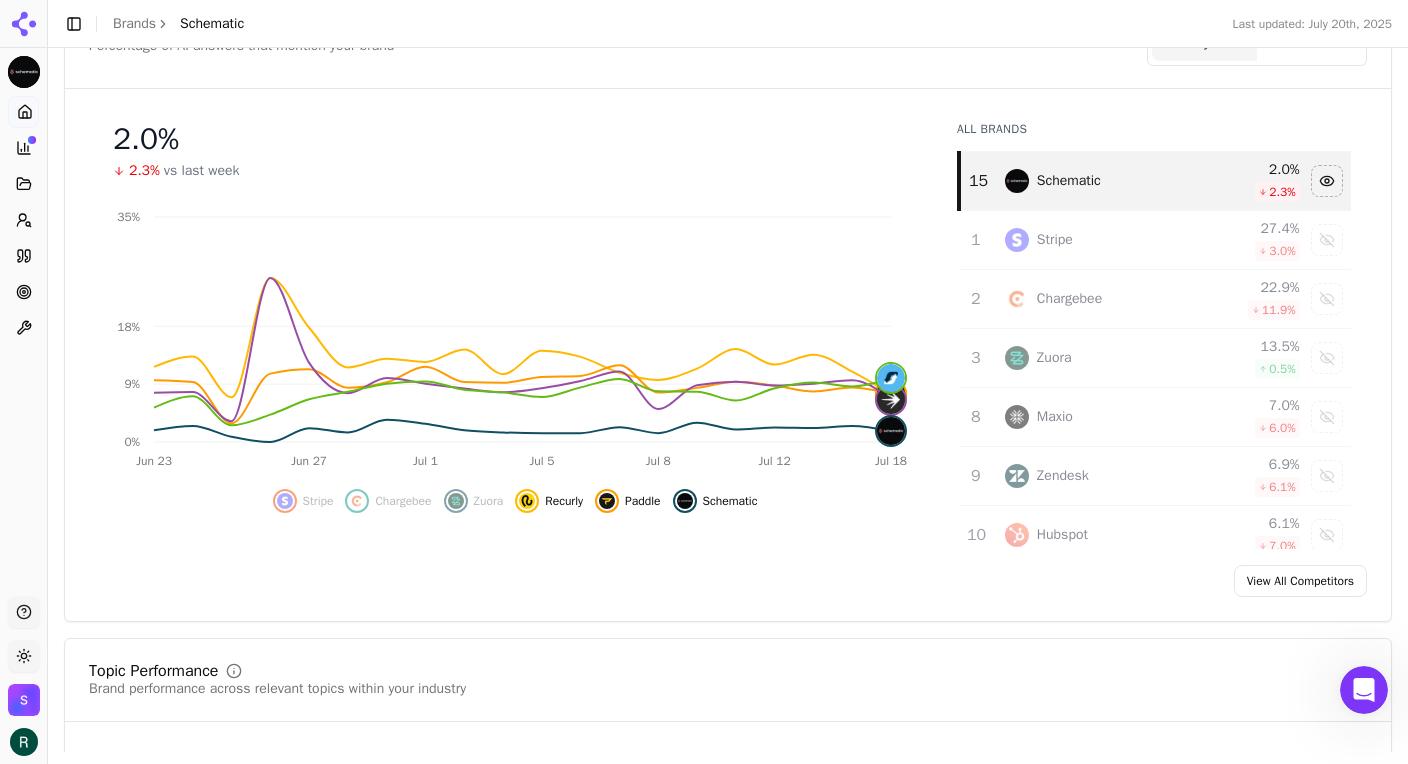 scroll, scrollTop: 0, scrollLeft: 0, axis: both 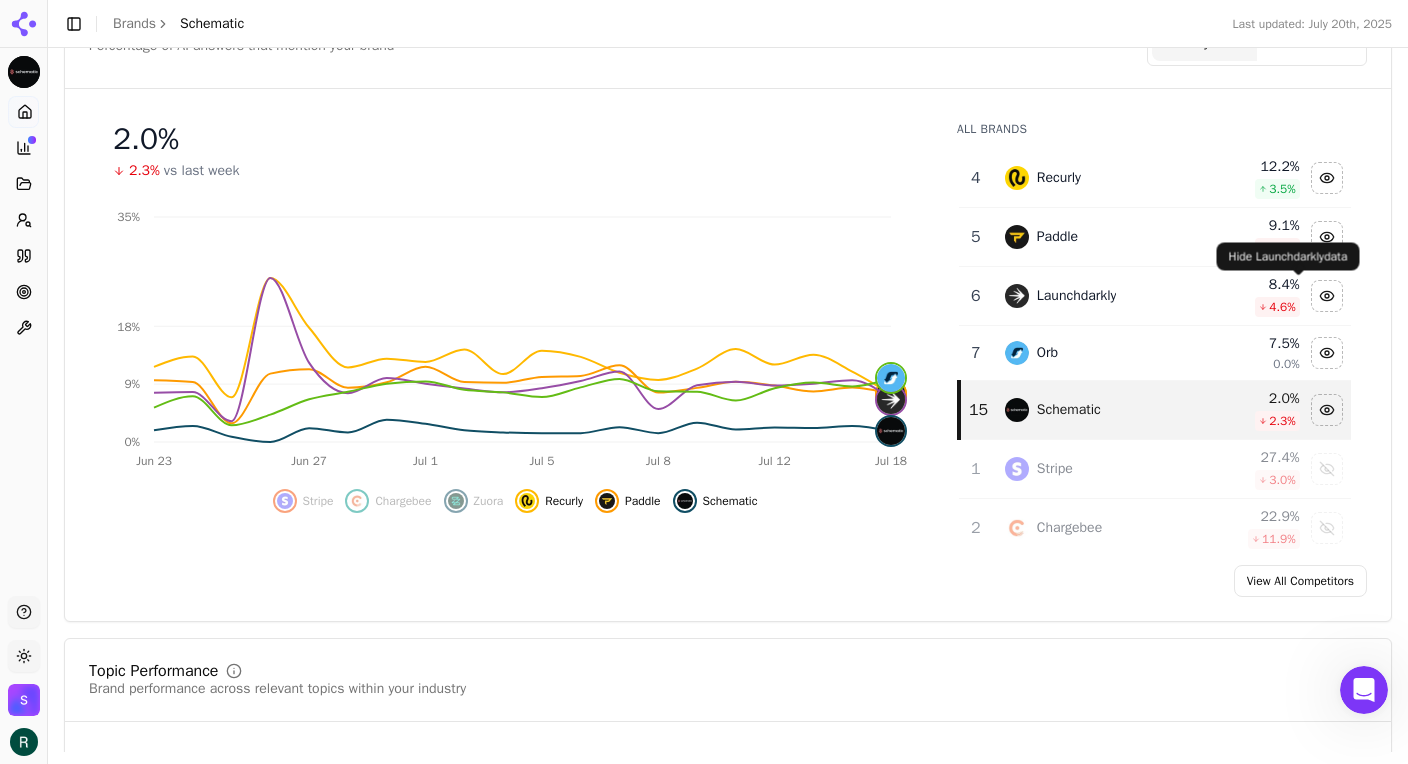 click at bounding box center [1327, 296] 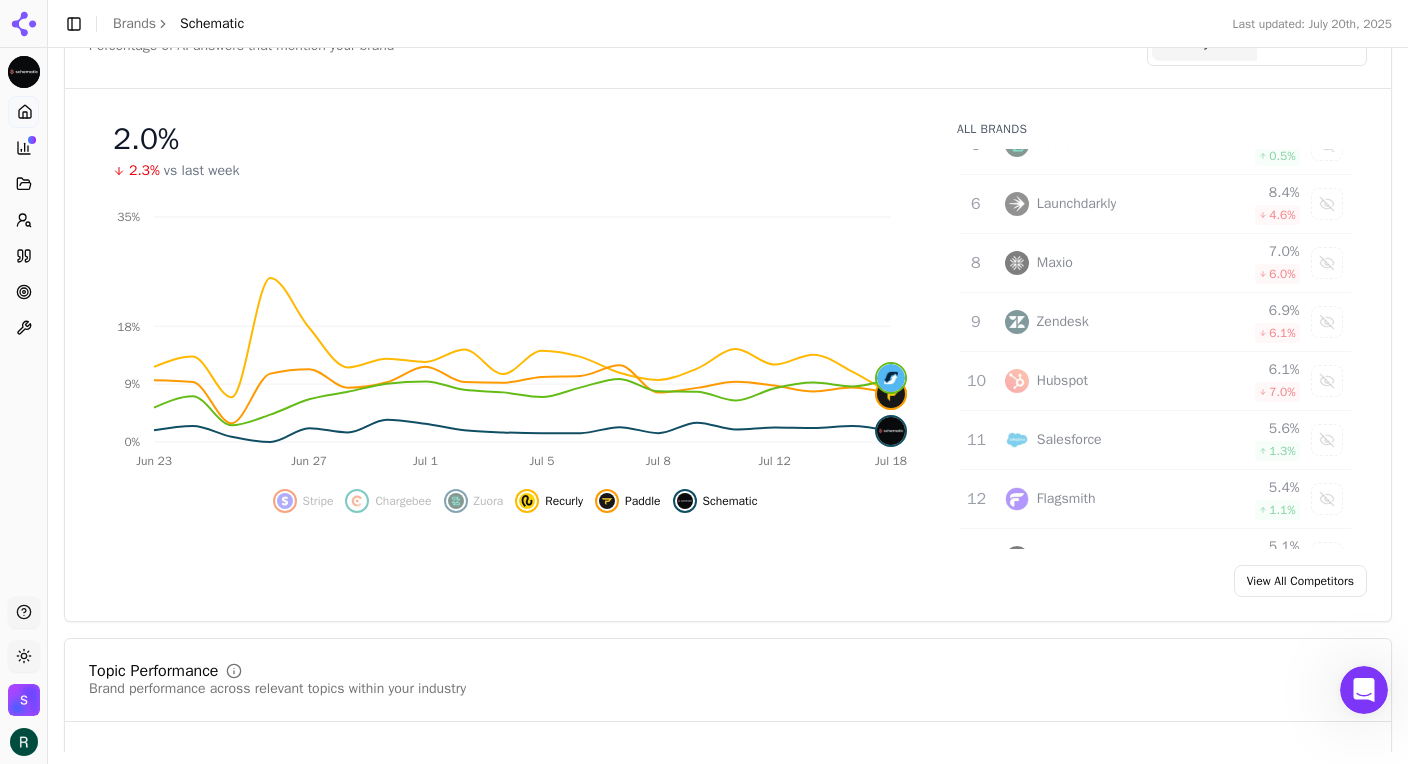scroll, scrollTop: 481, scrollLeft: 0, axis: vertical 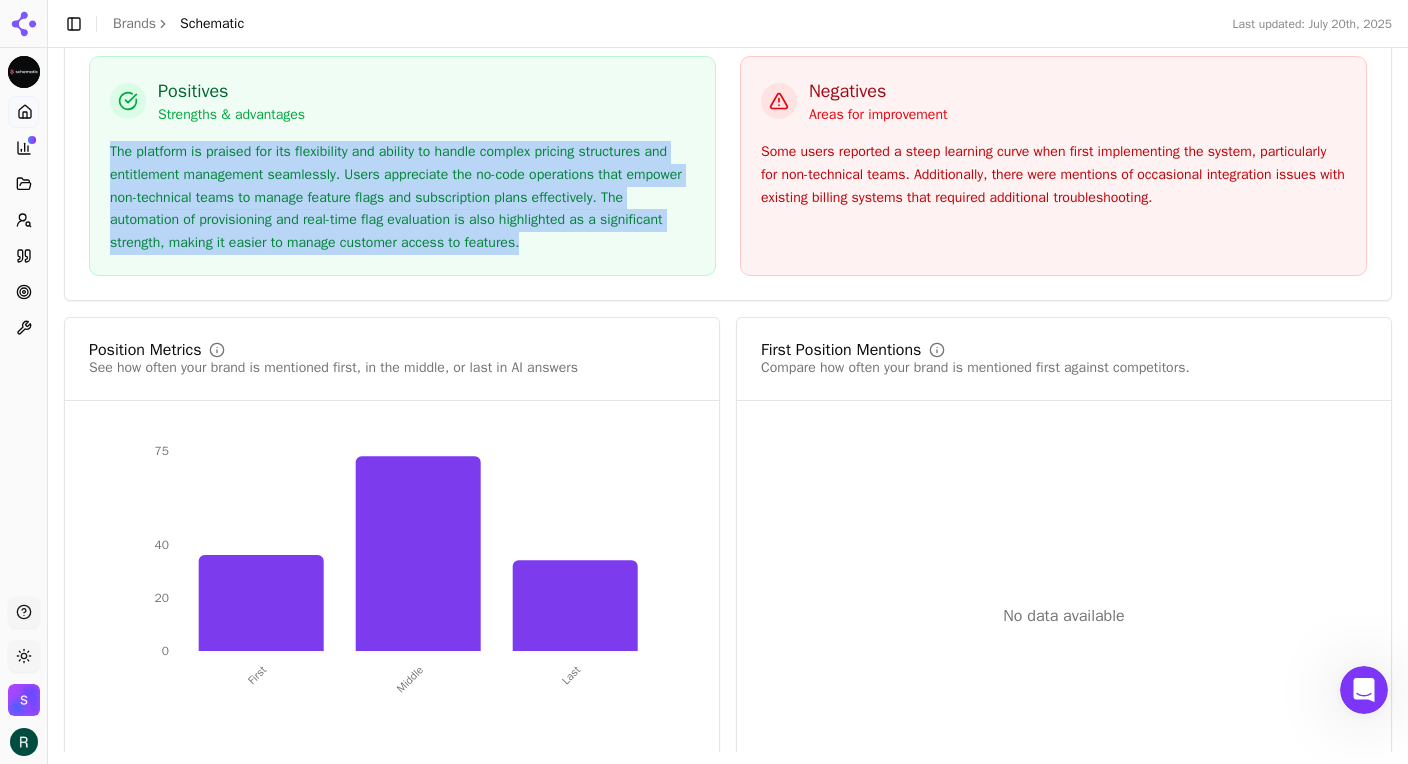 drag, startPoint x: 113, startPoint y: 187, endPoint x: 631, endPoint y: 283, distance: 526.8207 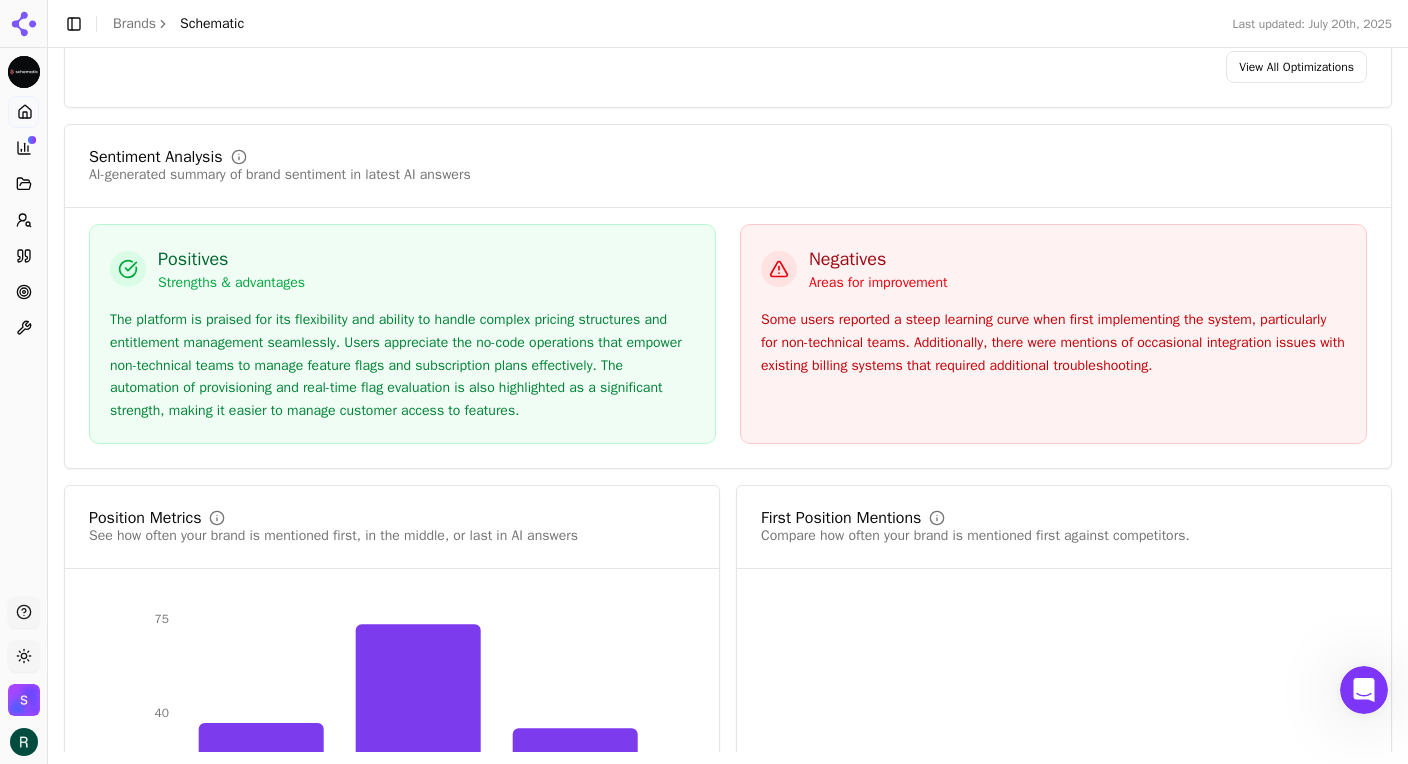 scroll, scrollTop: 3192, scrollLeft: 0, axis: vertical 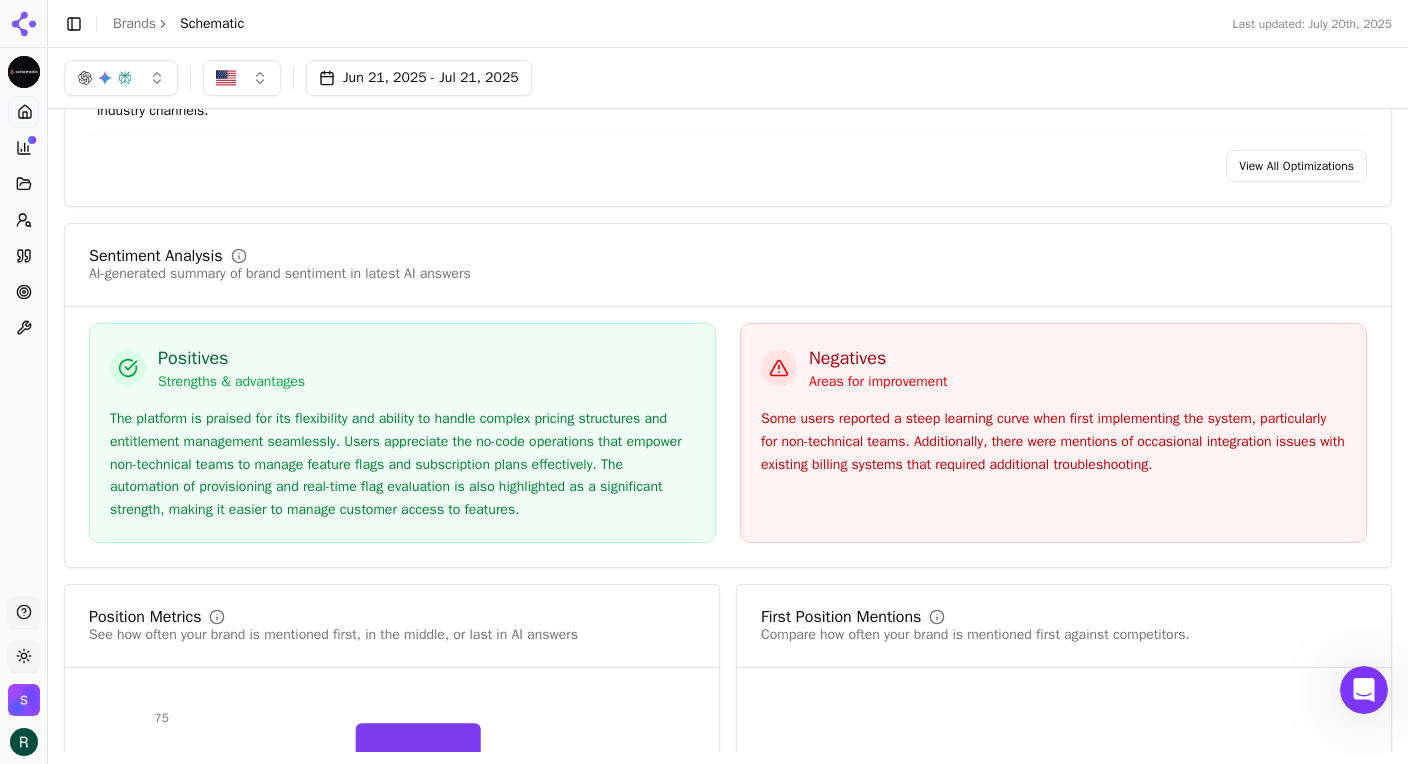 click on "Some users reported a steep learning curve when first implementing the system, particularly for non-technical teams. Additionally, there were mentions of occasional integration issues with existing billing systems that required additional troubleshooting." at bounding box center (1053, 442) 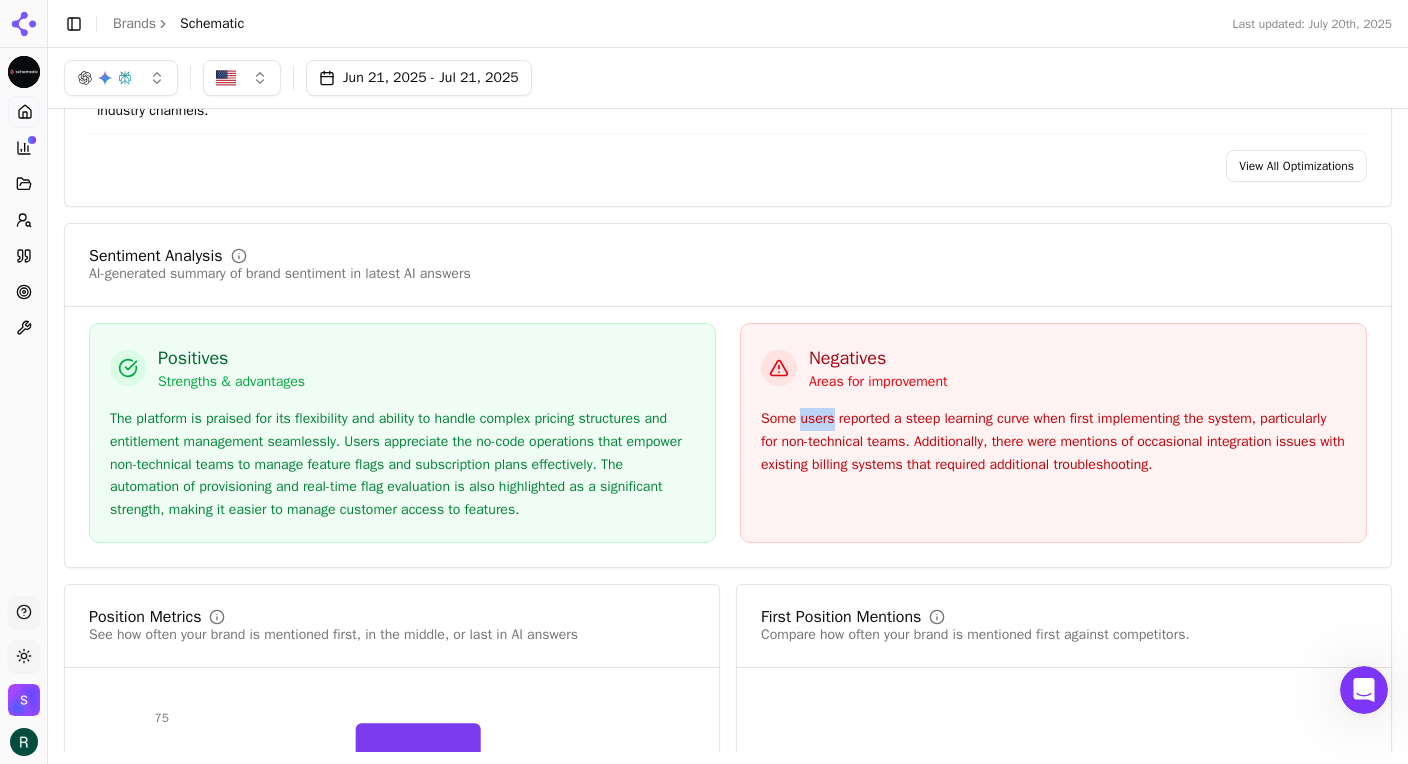 click on "Some users reported a steep learning curve when first implementing the system, particularly for non-technical teams. Additionally, there were mentions of occasional integration issues with existing billing systems that required additional troubleshooting." at bounding box center [1053, 442] 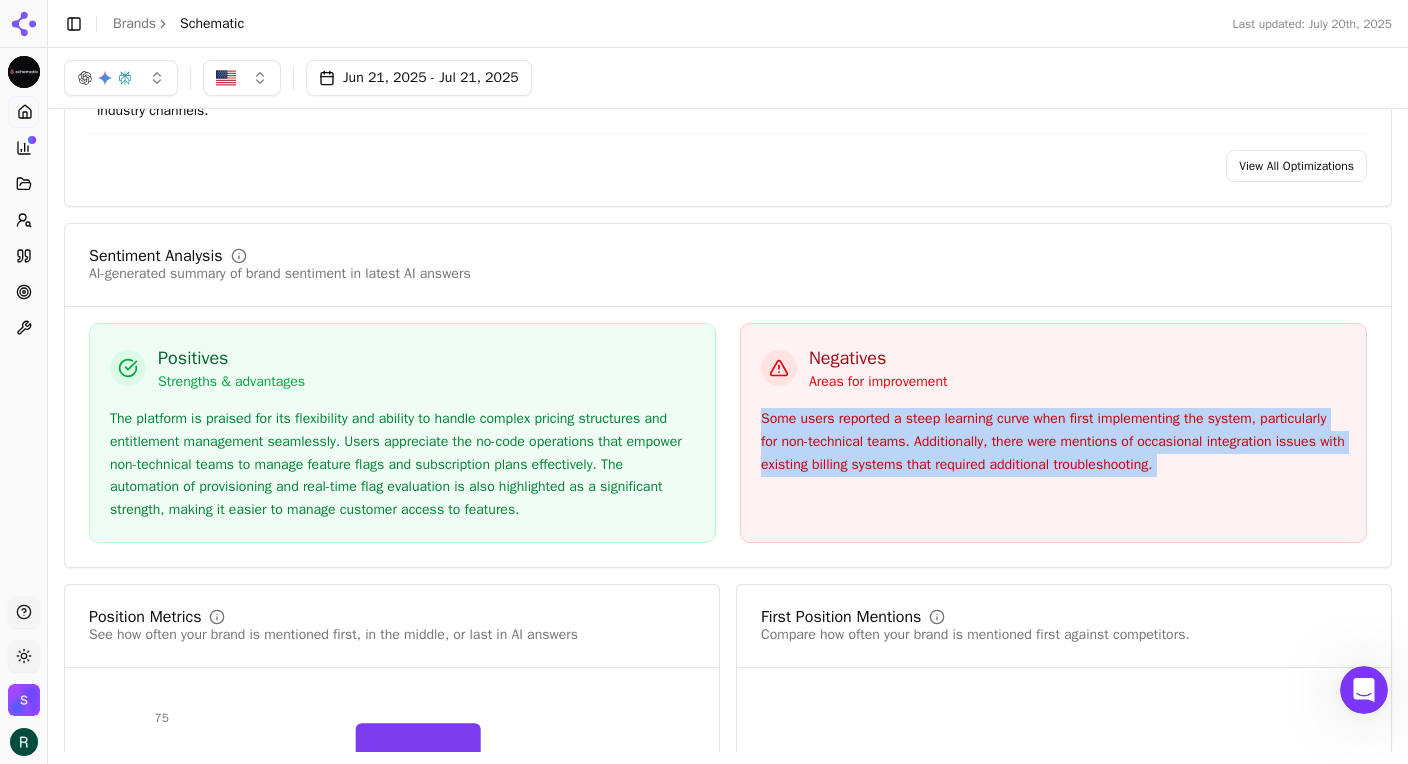 click on "Some users reported a steep learning curve when first implementing the system, particularly for non-technical teams. Additionally, there were mentions of occasional integration issues with existing billing systems that required additional troubleshooting." at bounding box center [1053, 442] 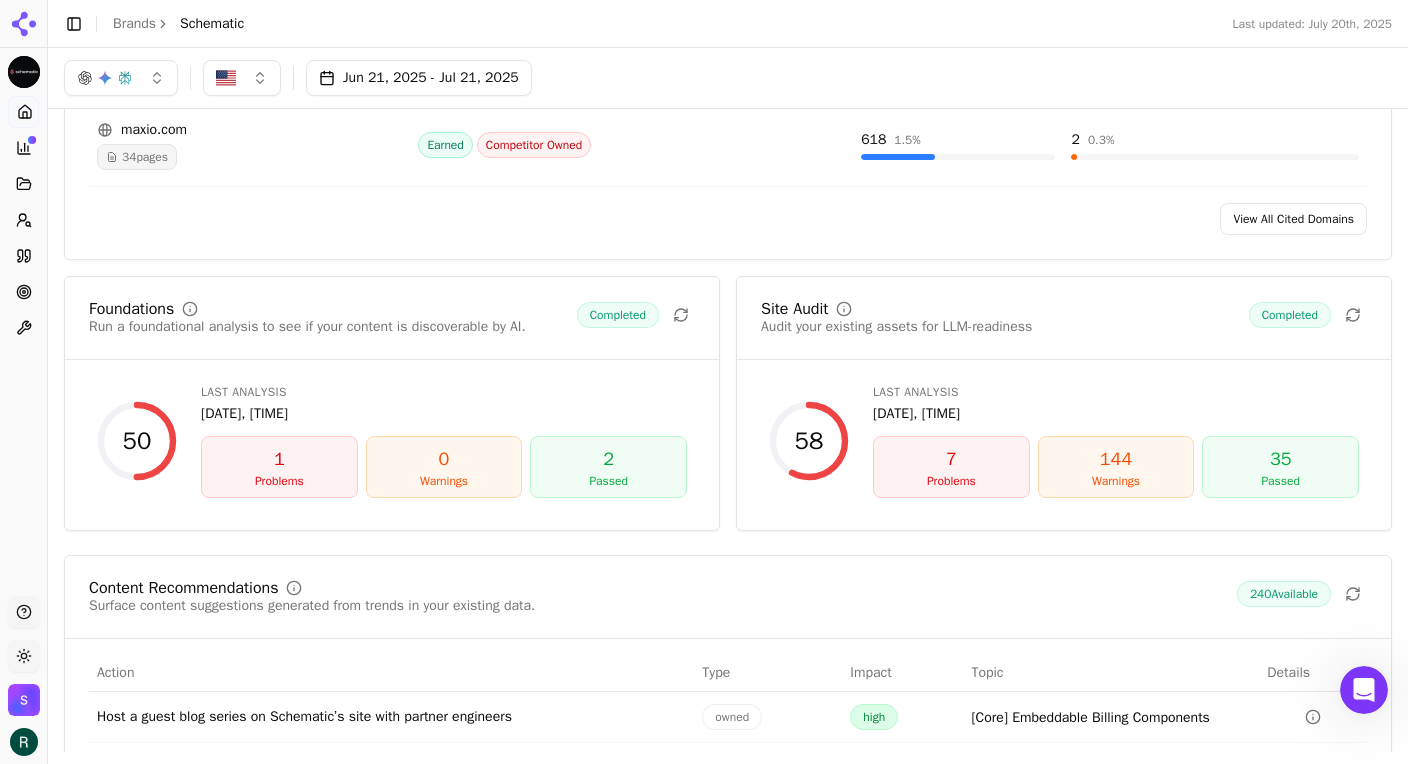 scroll, scrollTop: 2330, scrollLeft: 0, axis: vertical 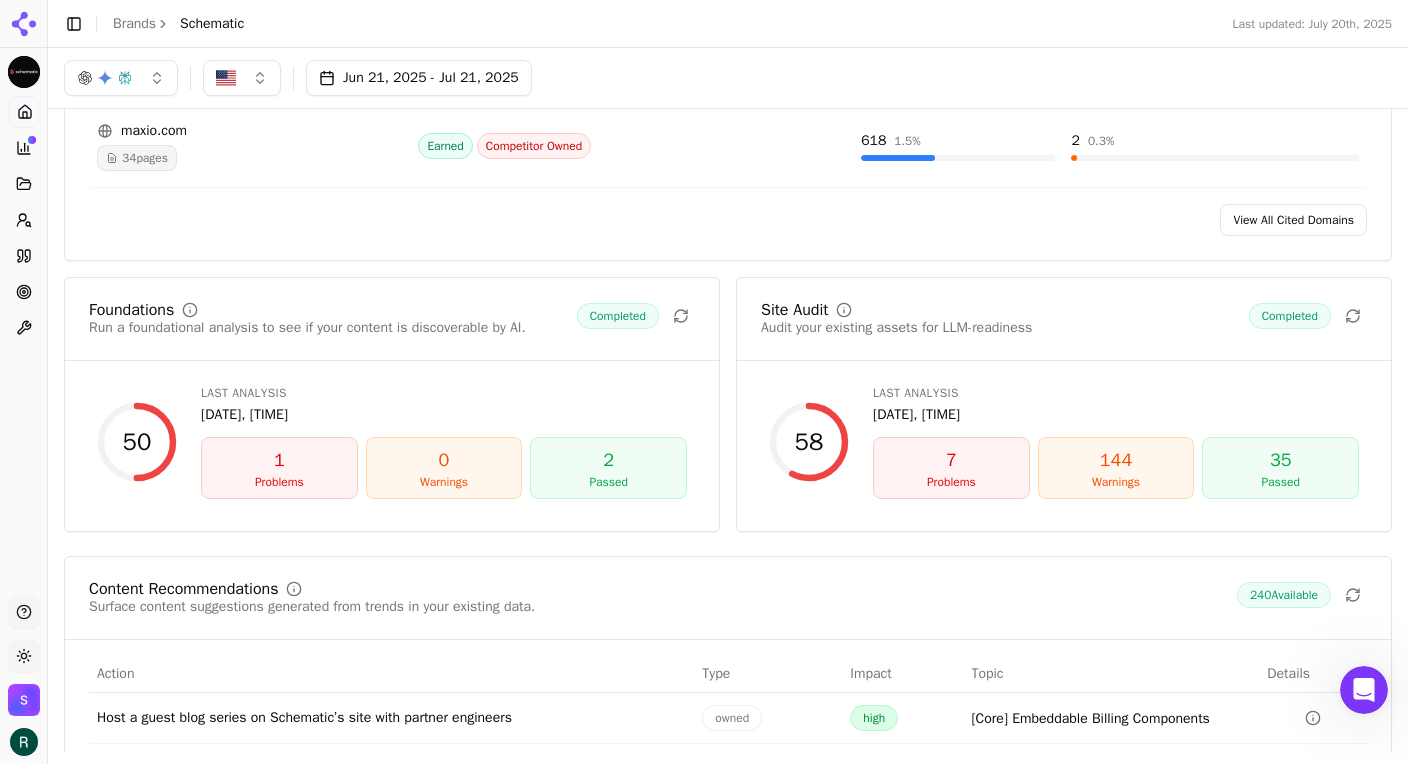 click on "Site Audit" at bounding box center [794, 310] 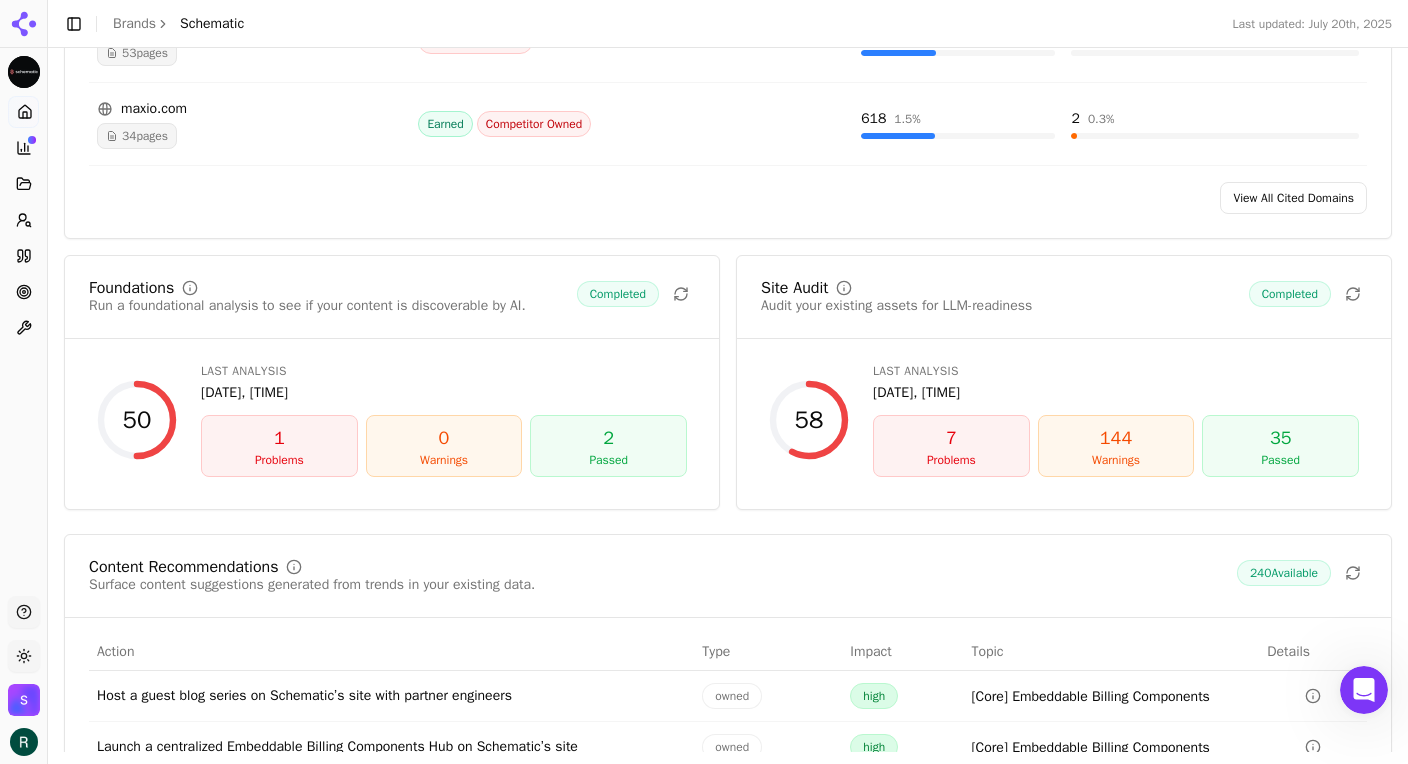 scroll, scrollTop: 2439, scrollLeft: 0, axis: vertical 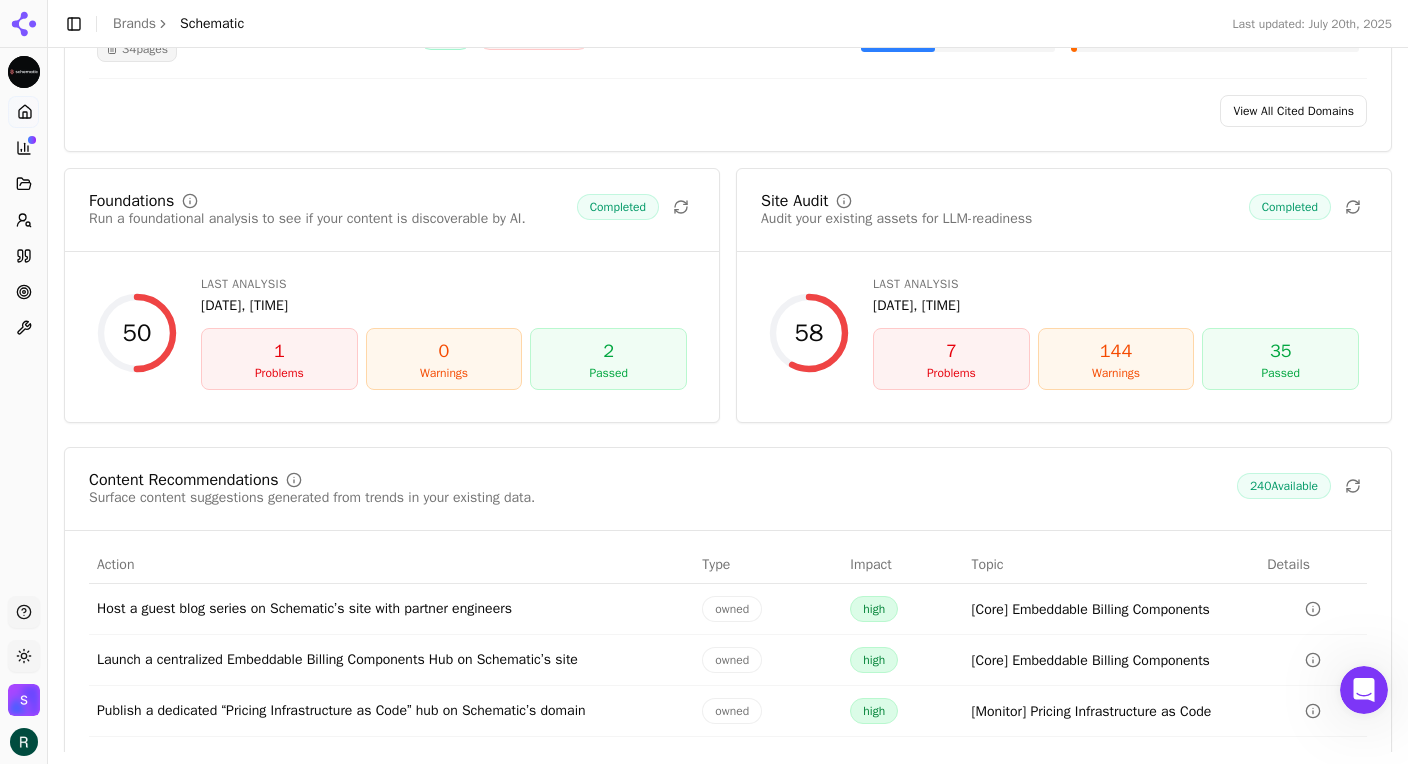 click on "Audit your existing assets for LLM-readiness" at bounding box center [896, 219] 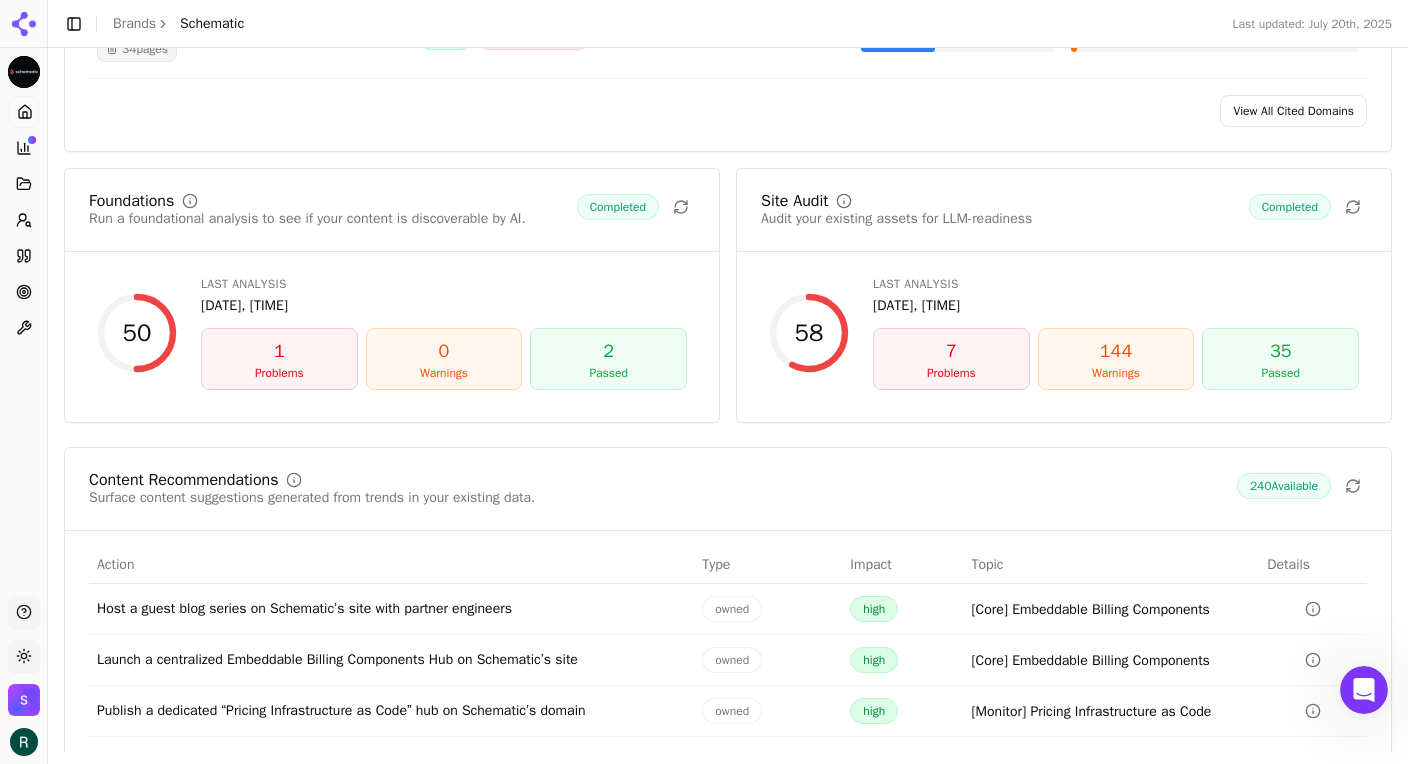 click on "Foundations" at bounding box center [131, 201] 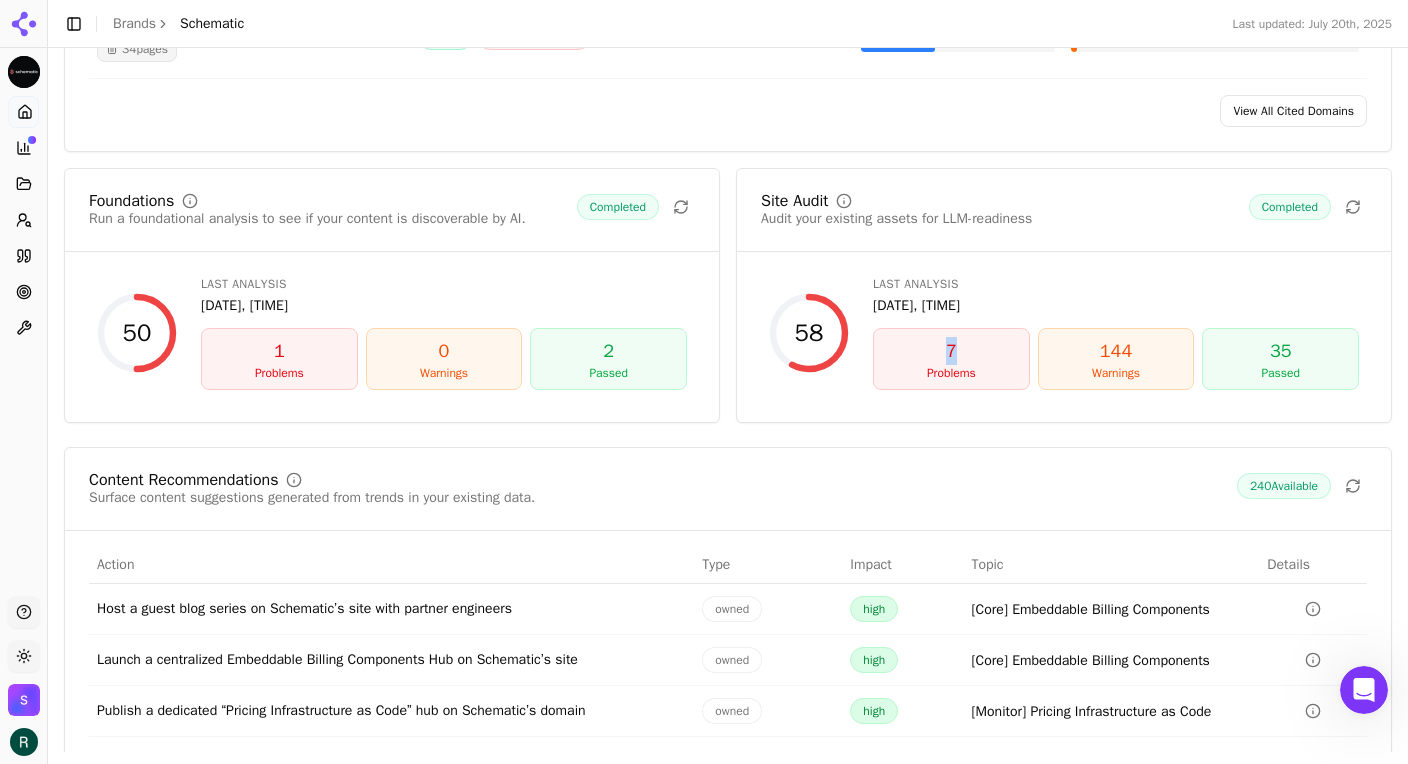 drag, startPoint x: 945, startPoint y: 397, endPoint x: 922, endPoint y: 397, distance: 23 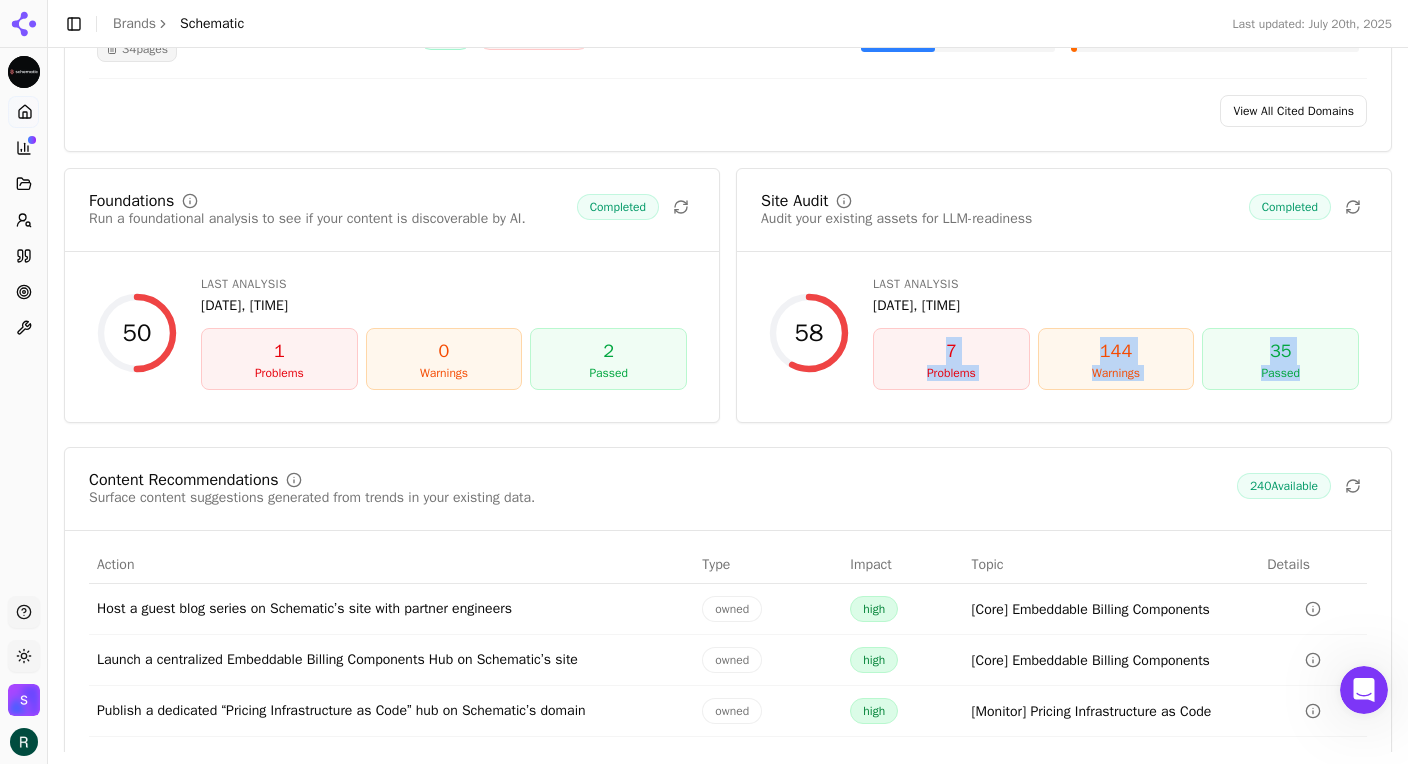 drag, startPoint x: 913, startPoint y: 379, endPoint x: 1299, endPoint y: 411, distance: 387.32416 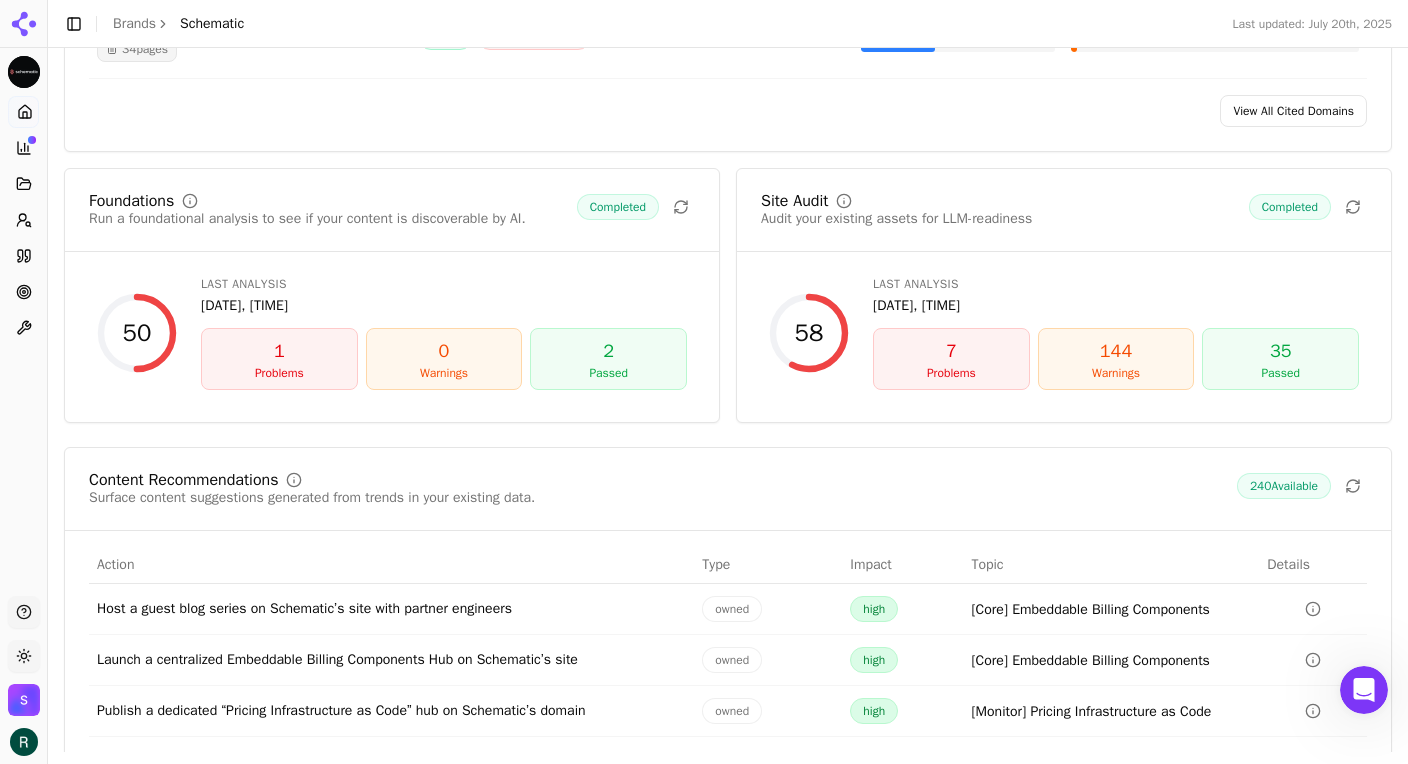 click on "1" at bounding box center [279, 351] 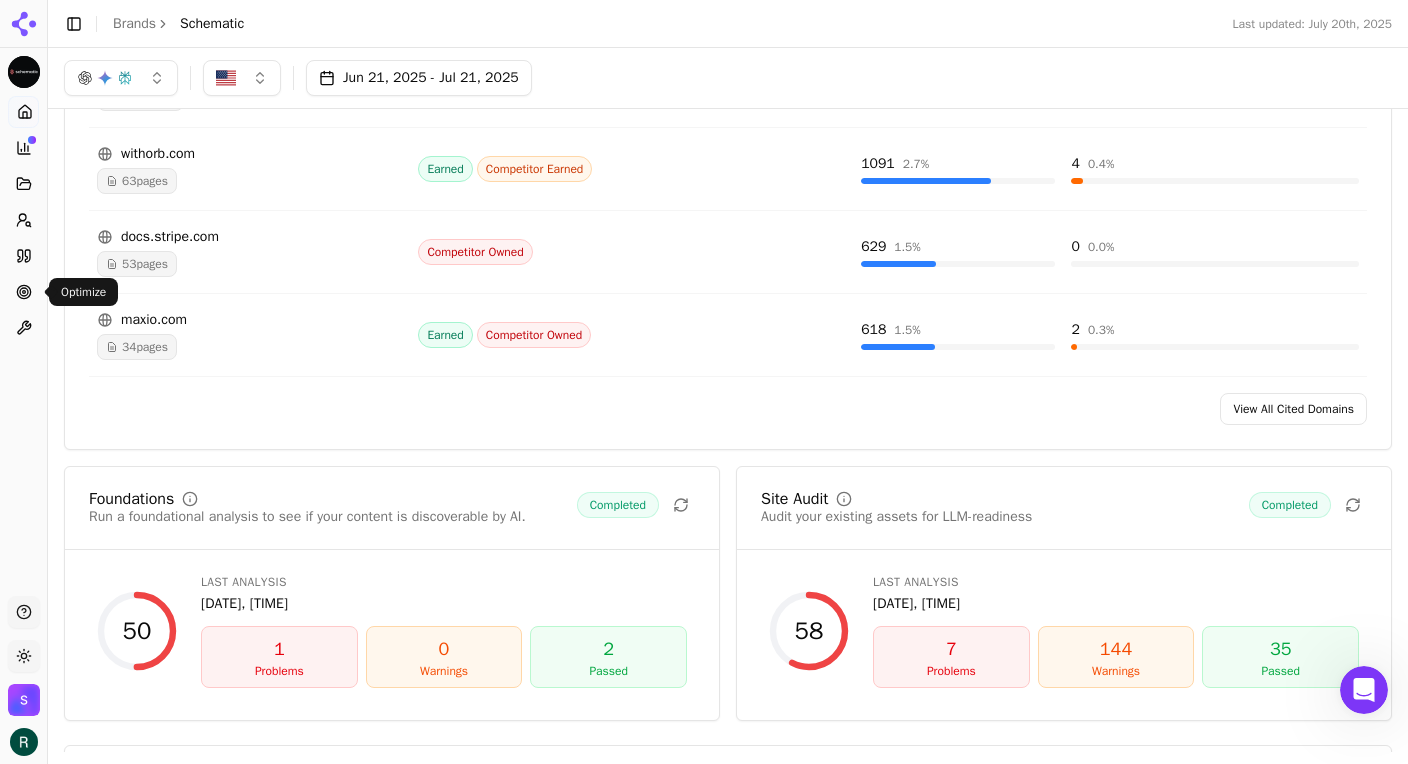 click 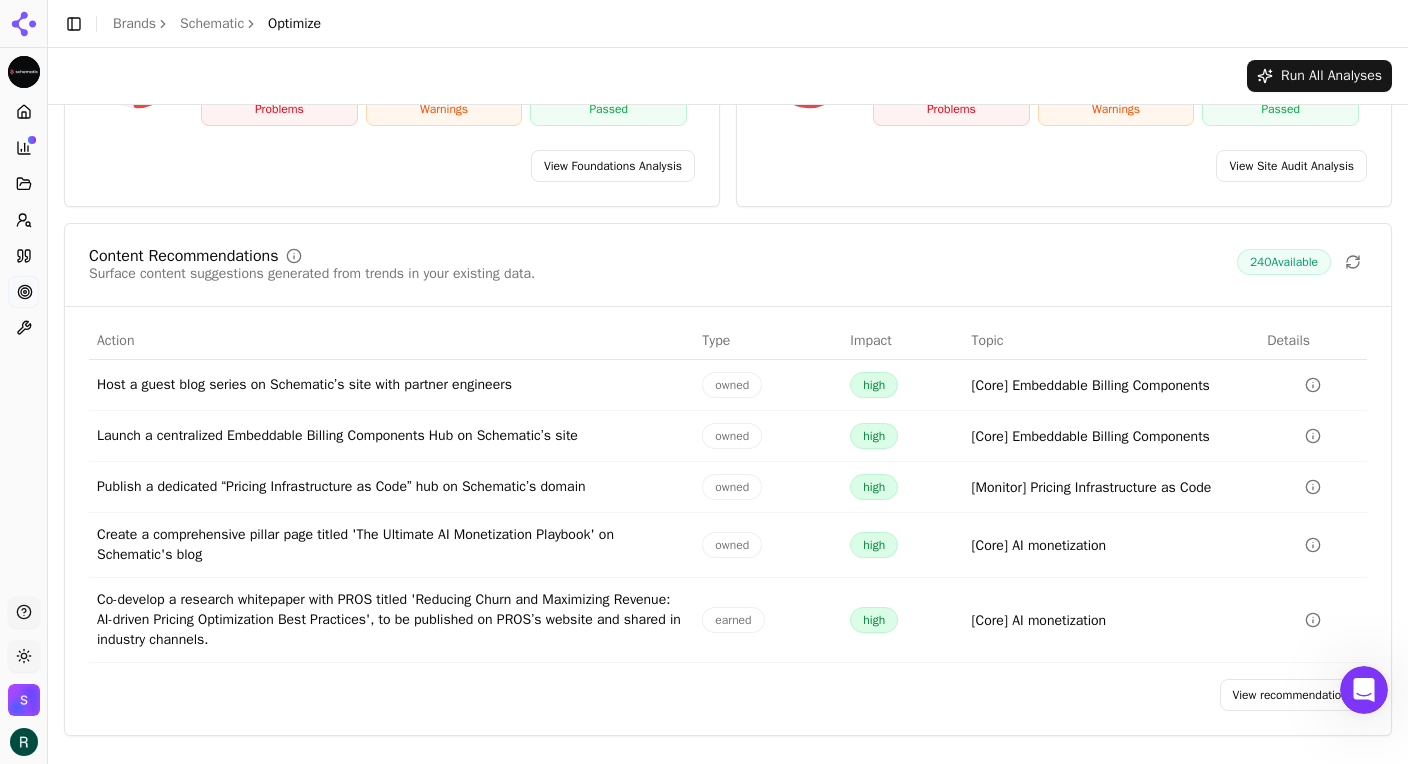 scroll, scrollTop: 0, scrollLeft: 0, axis: both 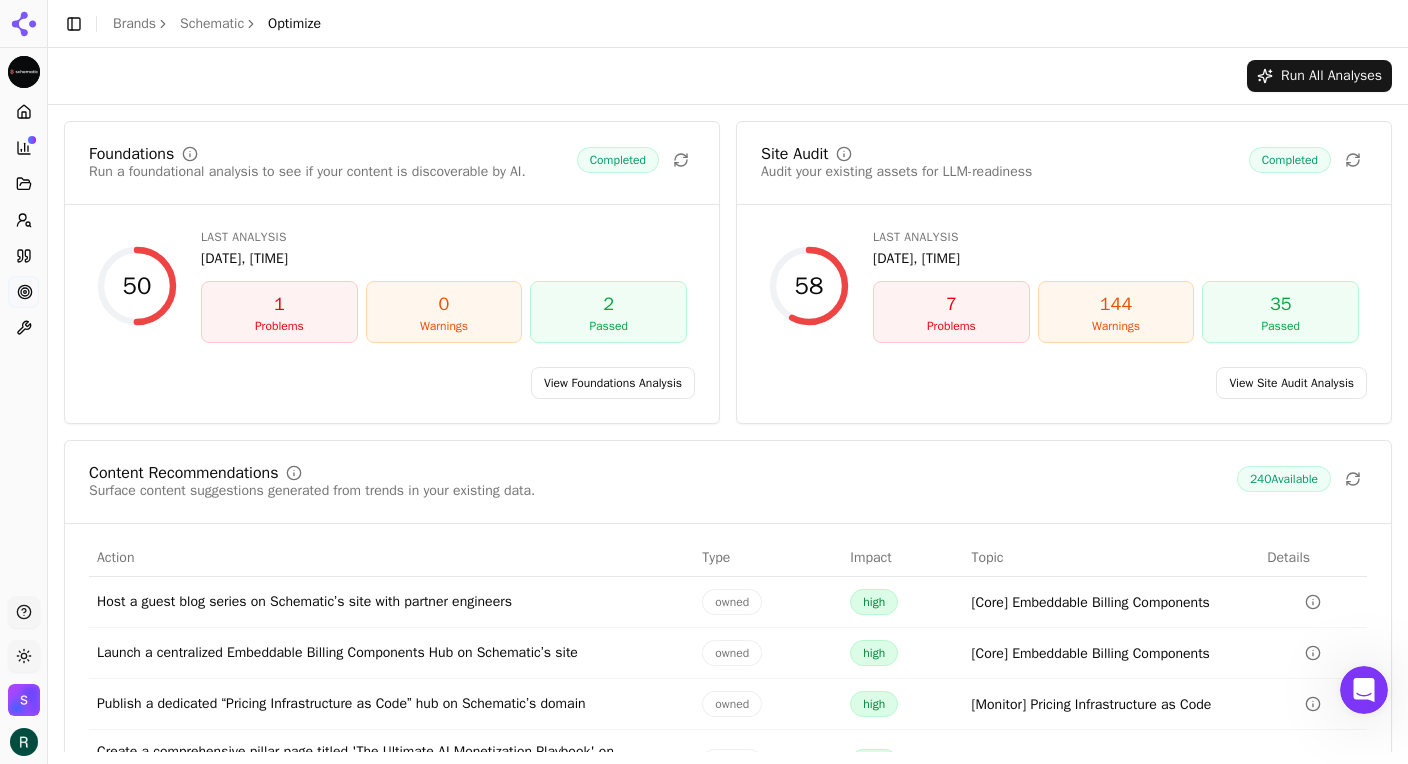 click on "View Foundations Analysis" at bounding box center (613, 383) 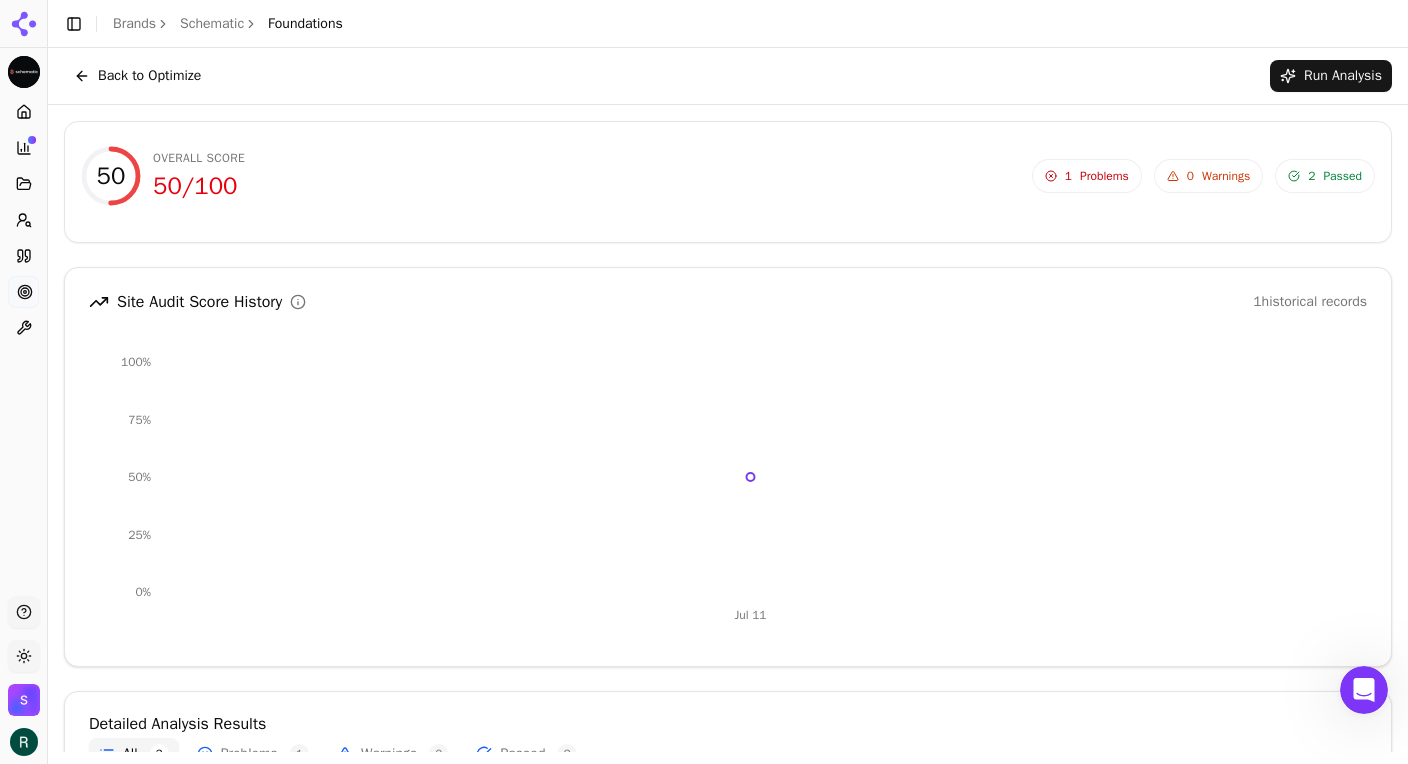 scroll, scrollTop: 353, scrollLeft: 0, axis: vertical 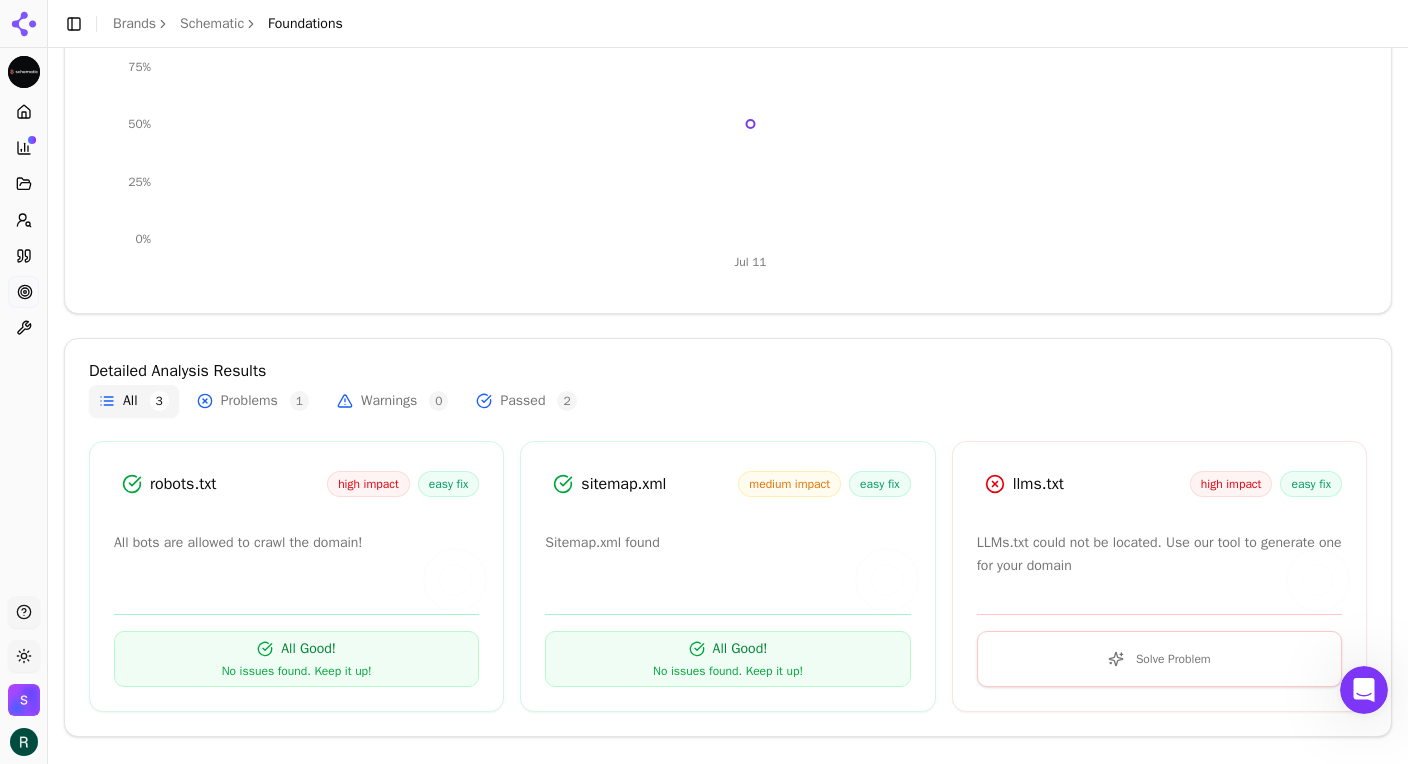 click on "Solve Problem" at bounding box center (1159, 659) 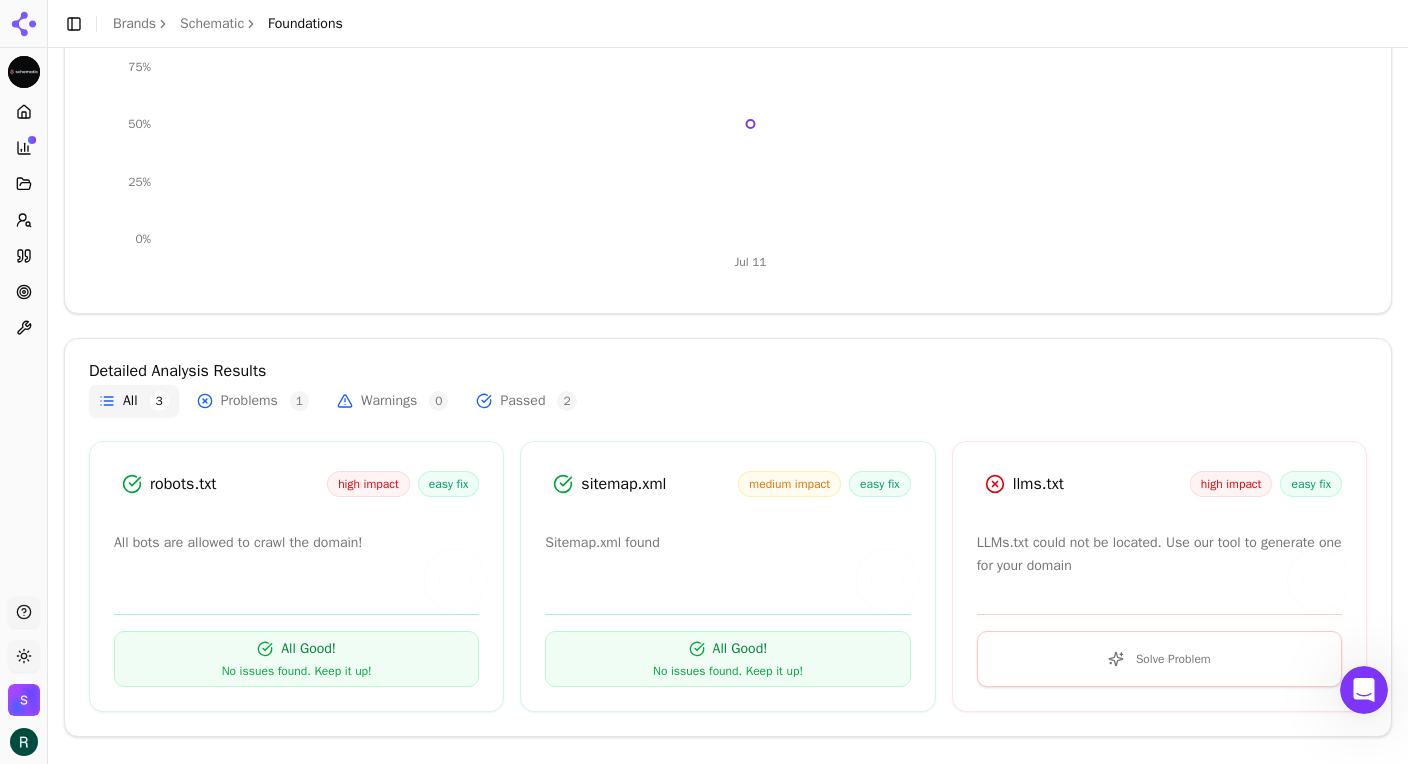 scroll, scrollTop: 0, scrollLeft: 0, axis: both 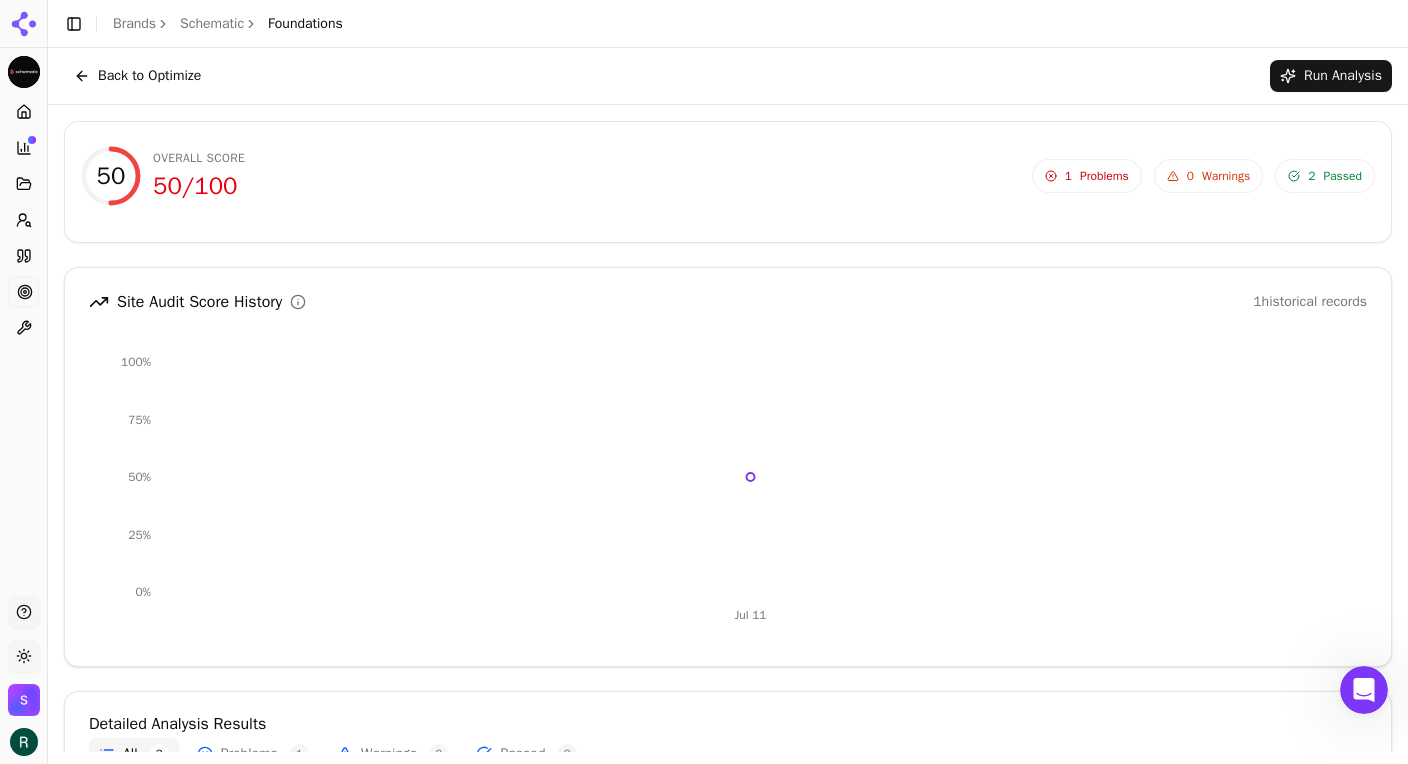 click on "Run Analysis" at bounding box center [1331, 76] 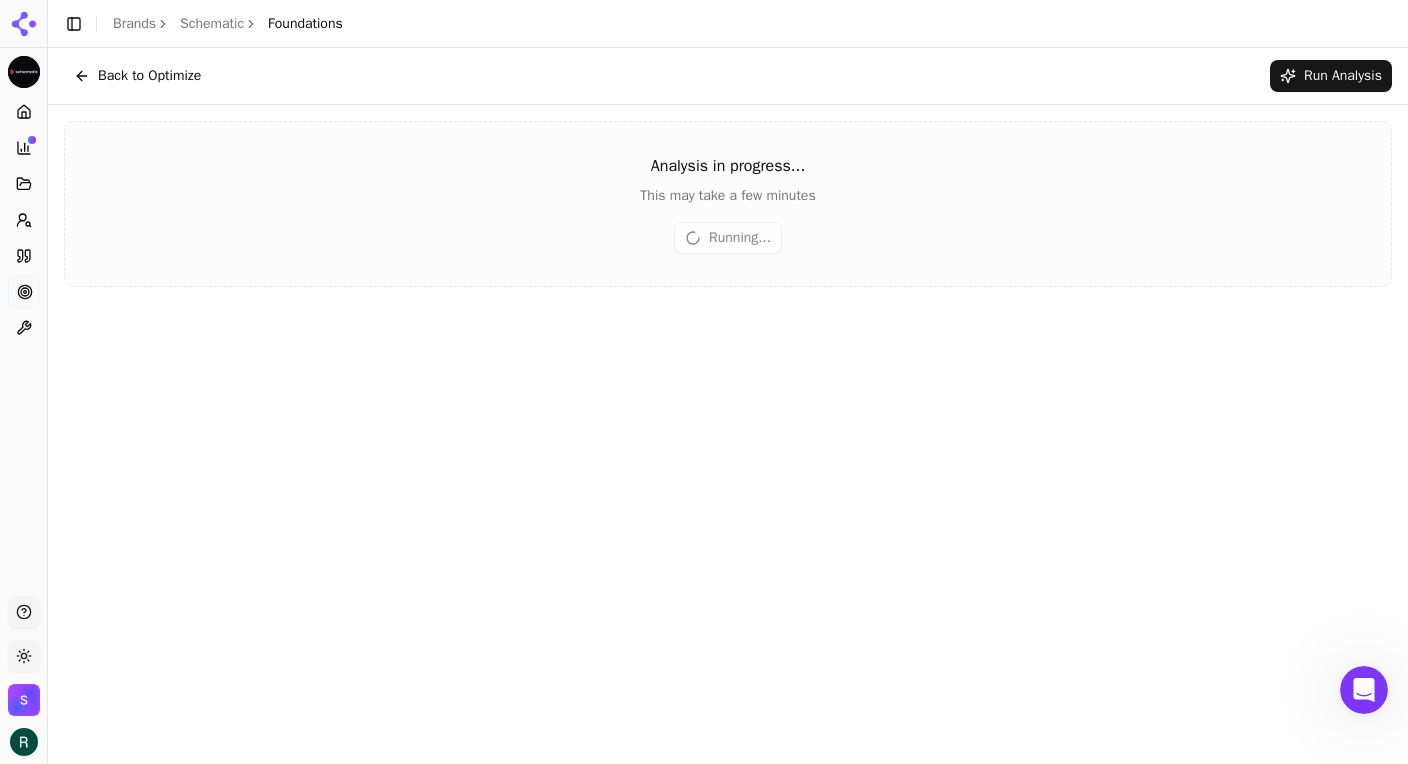 click on "Foundations" at bounding box center [305, 24] 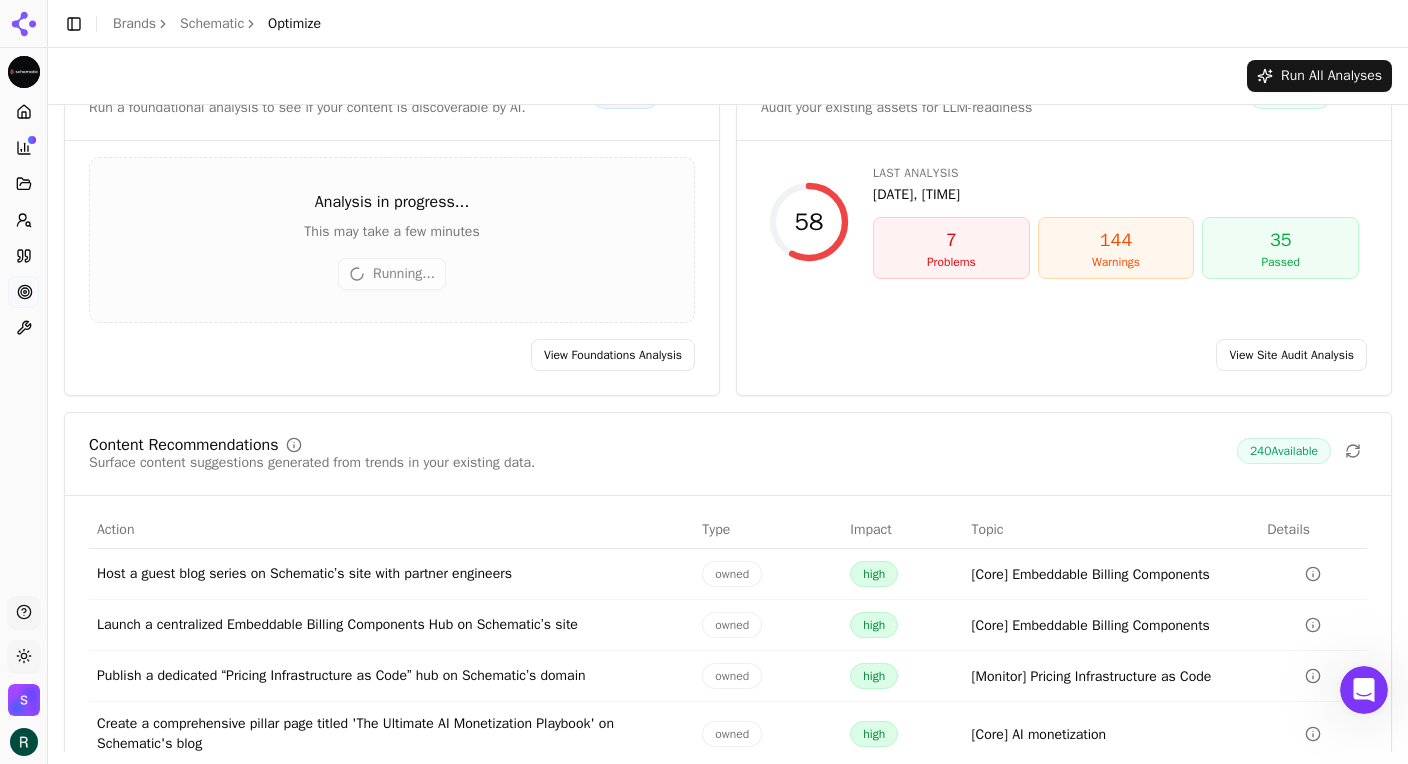 scroll, scrollTop: 0, scrollLeft: 0, axis: both 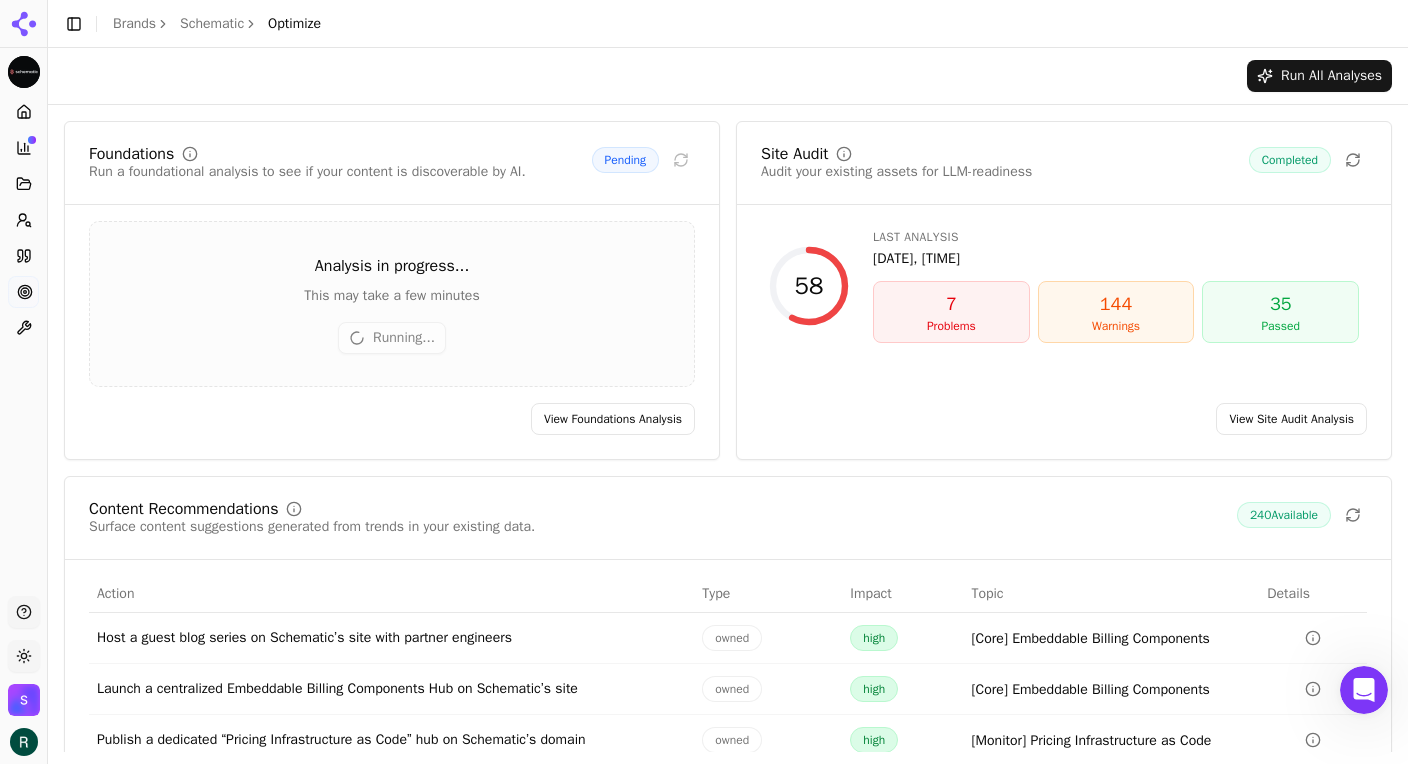 click on "View Site Audit Analysis" at bounding box center [1291, 419] 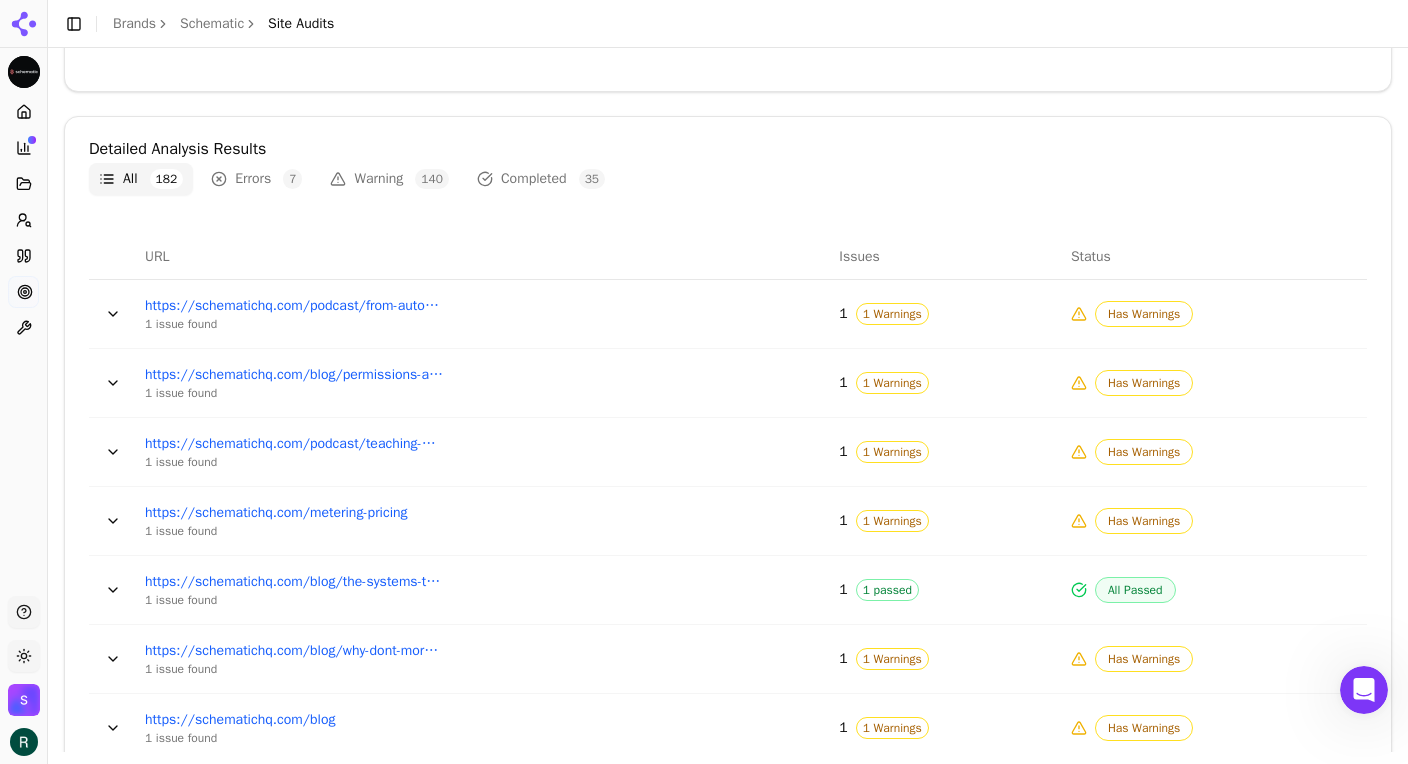 scroll, scrollTop: 612, scrollLeft: 0, axis: vertical 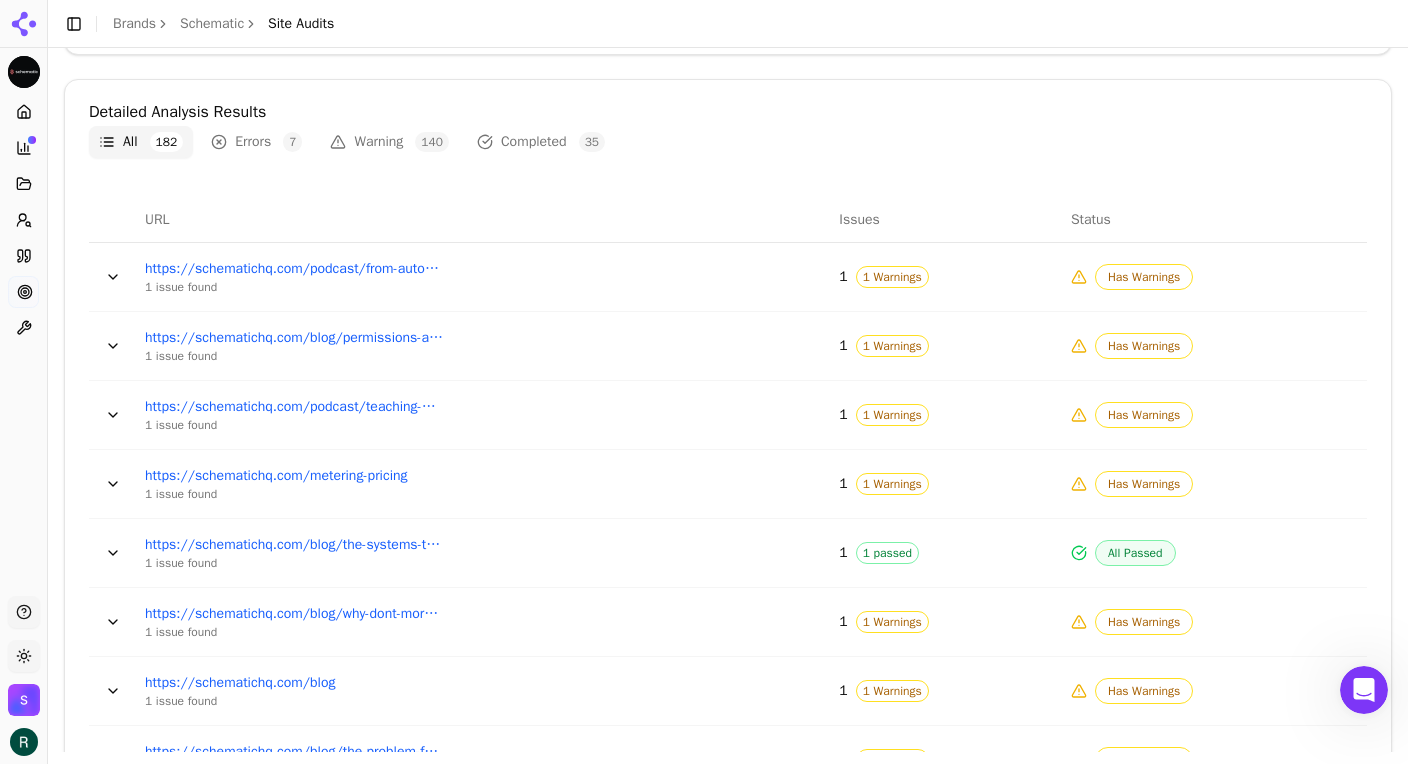 click on "https://schematichq.com/podcast/from-automation-to-reasoning-how-to-price-in-the-age-of-ai" at bounding box center (295, 269) 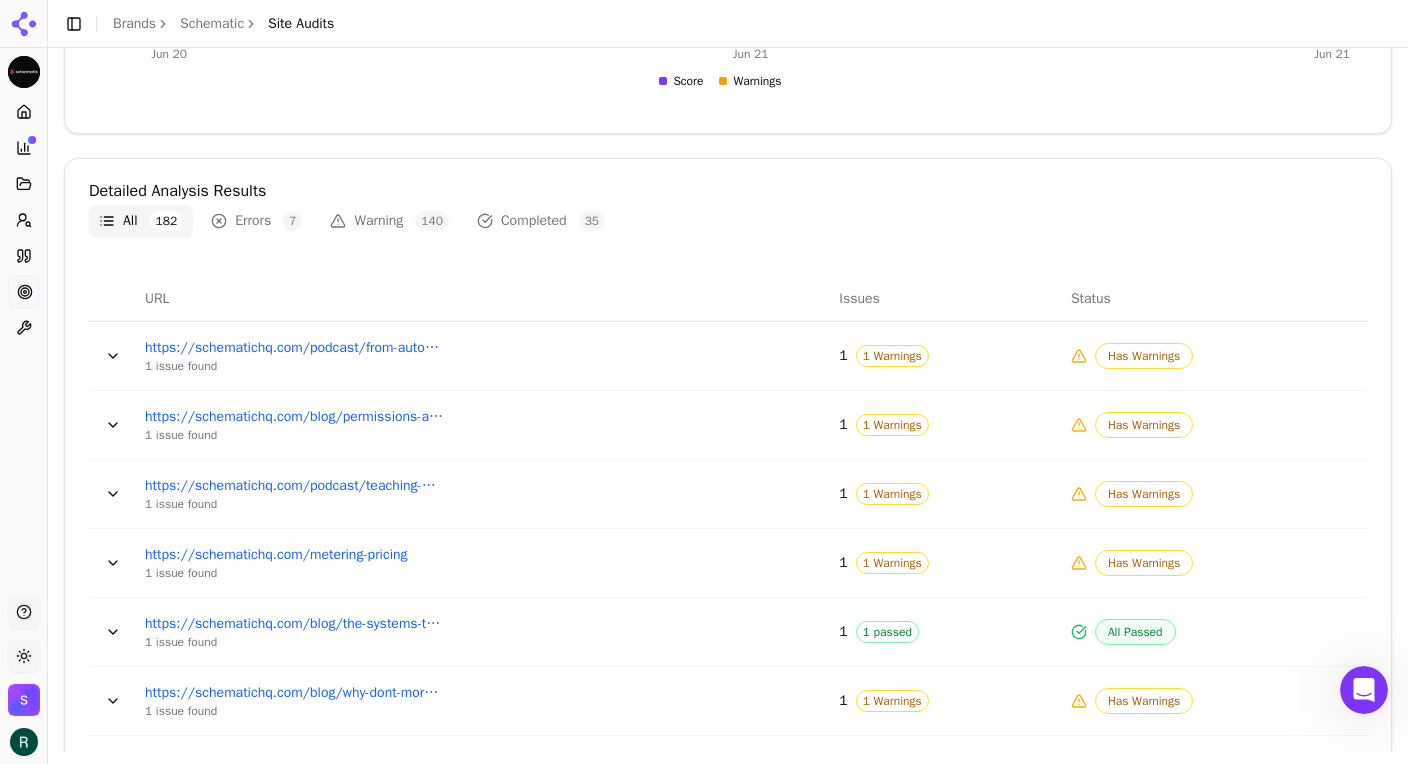 scroll, scrollTop: 663, scrollLeft: 0, axis: vertical 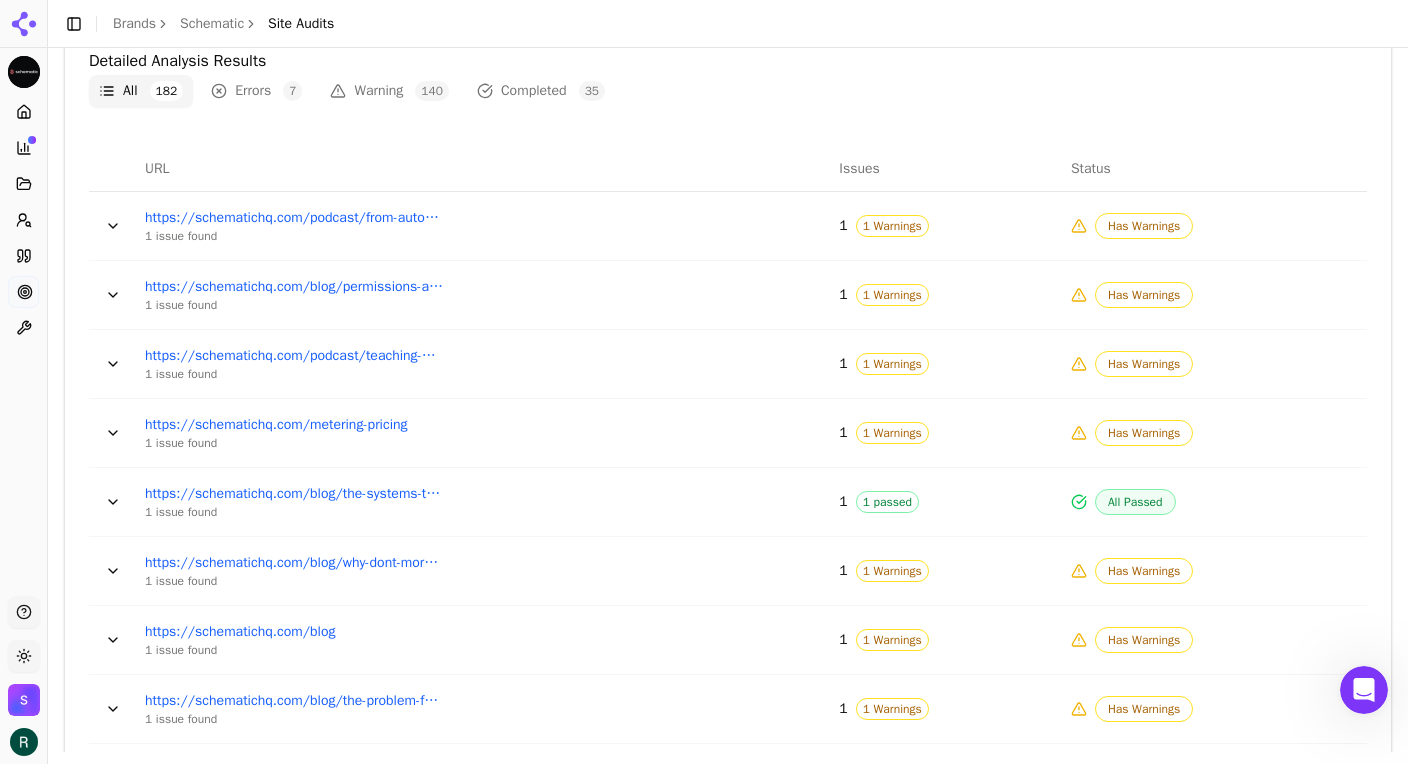 click on "1   Warnings" at bounding box center (892, 226) 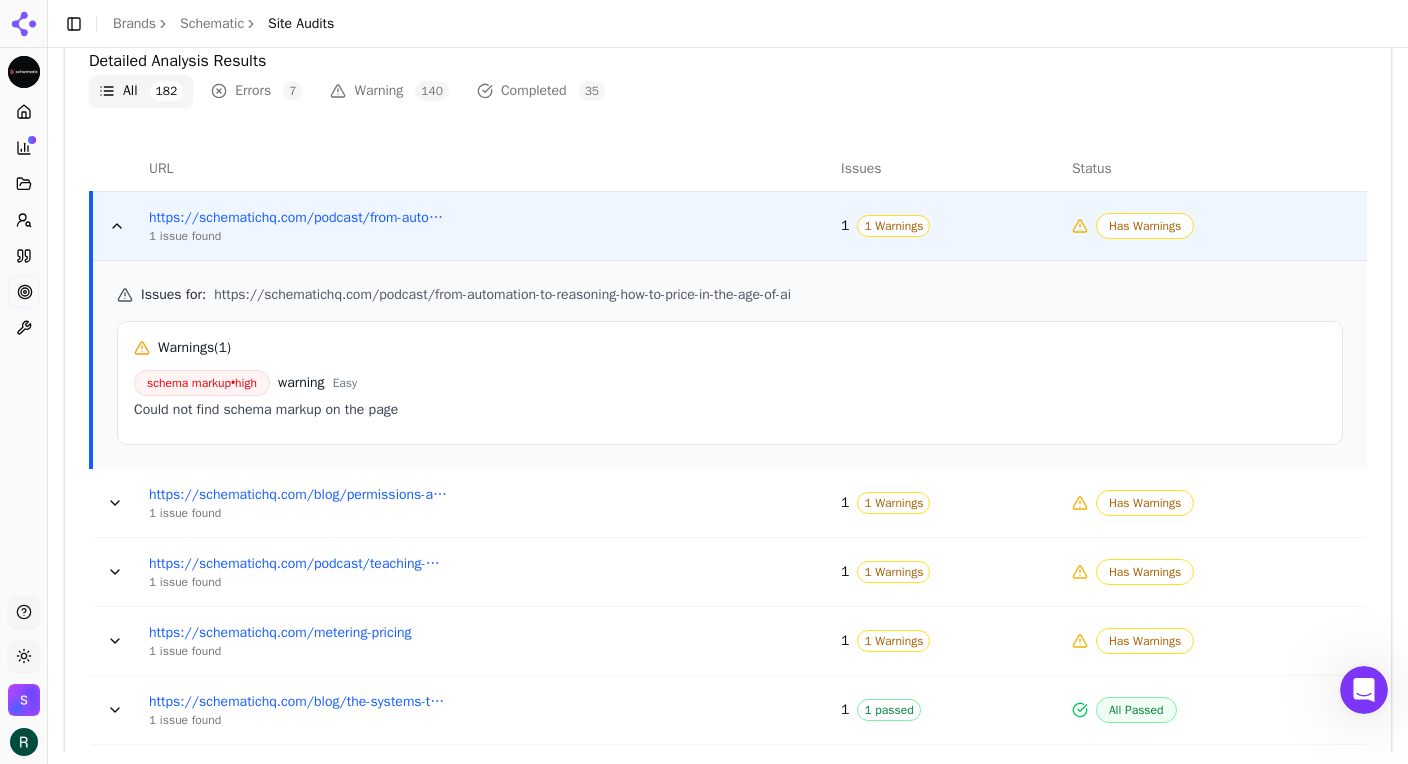 click at bounding box center (117, 226) 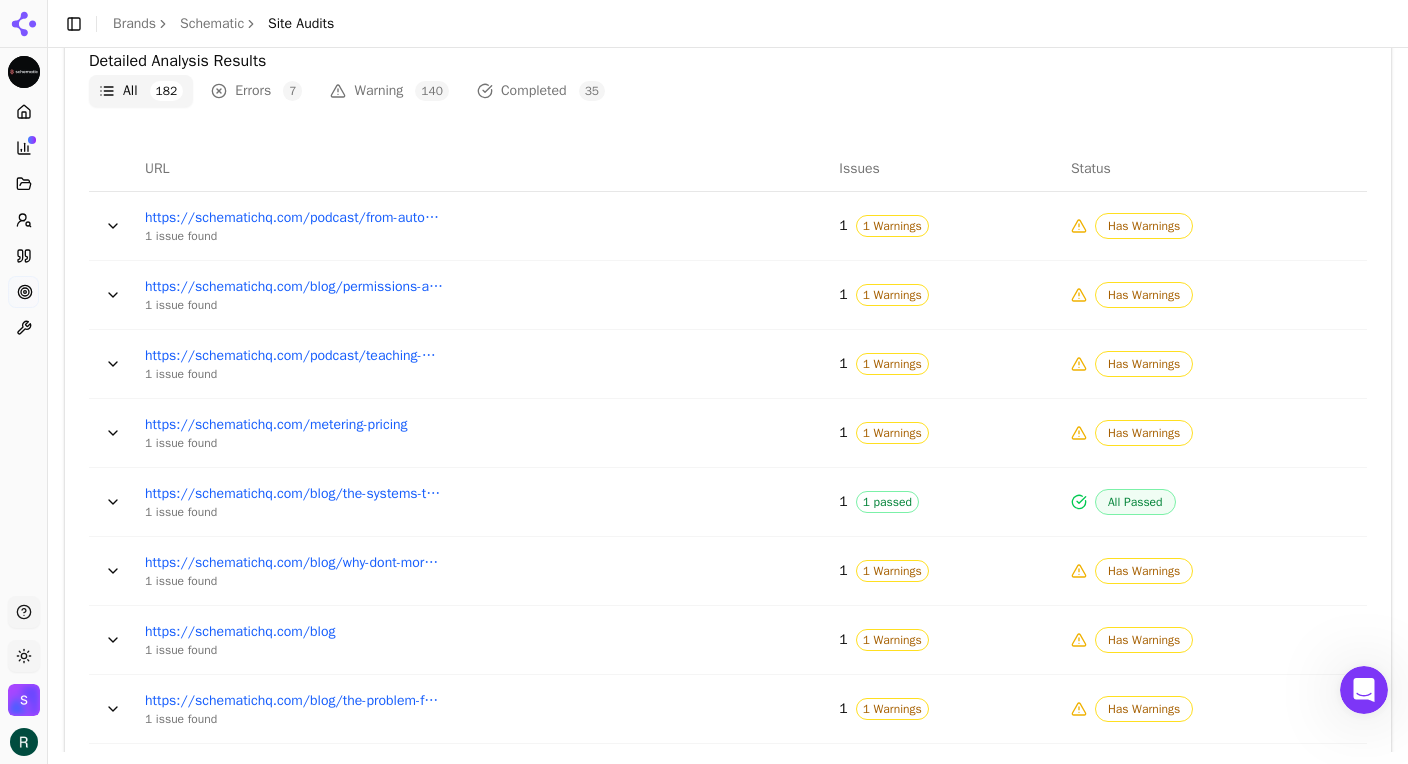 click at bounding box center (113, 295) 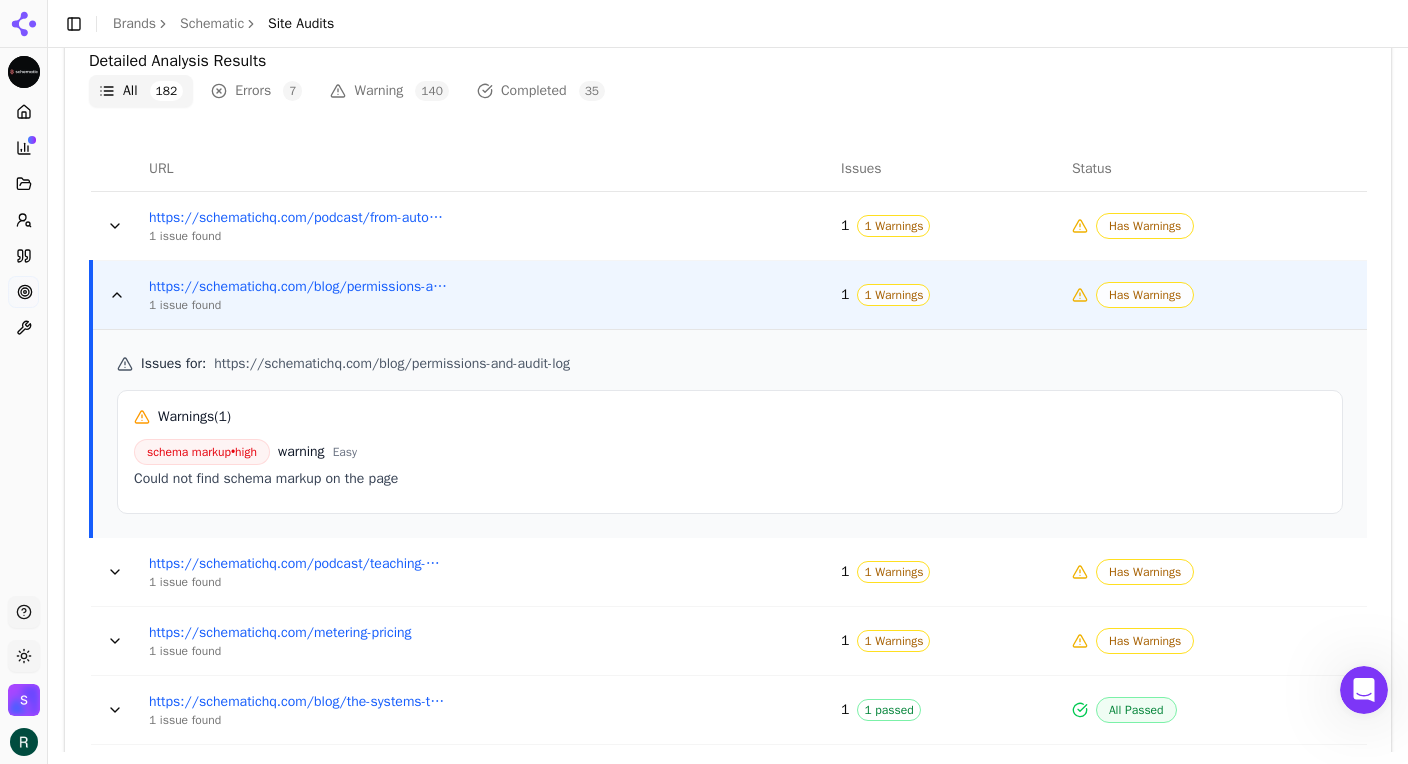 click at bounding box center (117, 295) 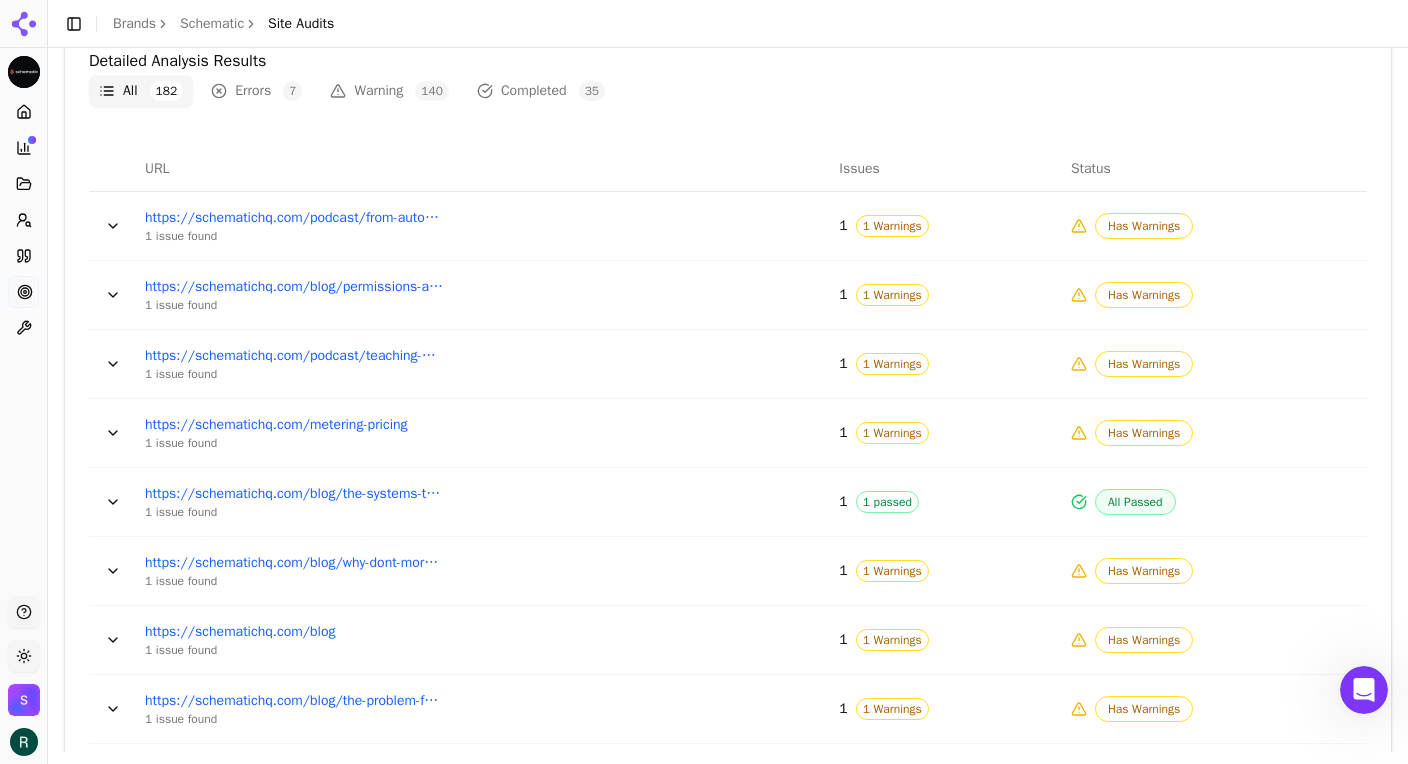 click at bounding box center (113, 364) 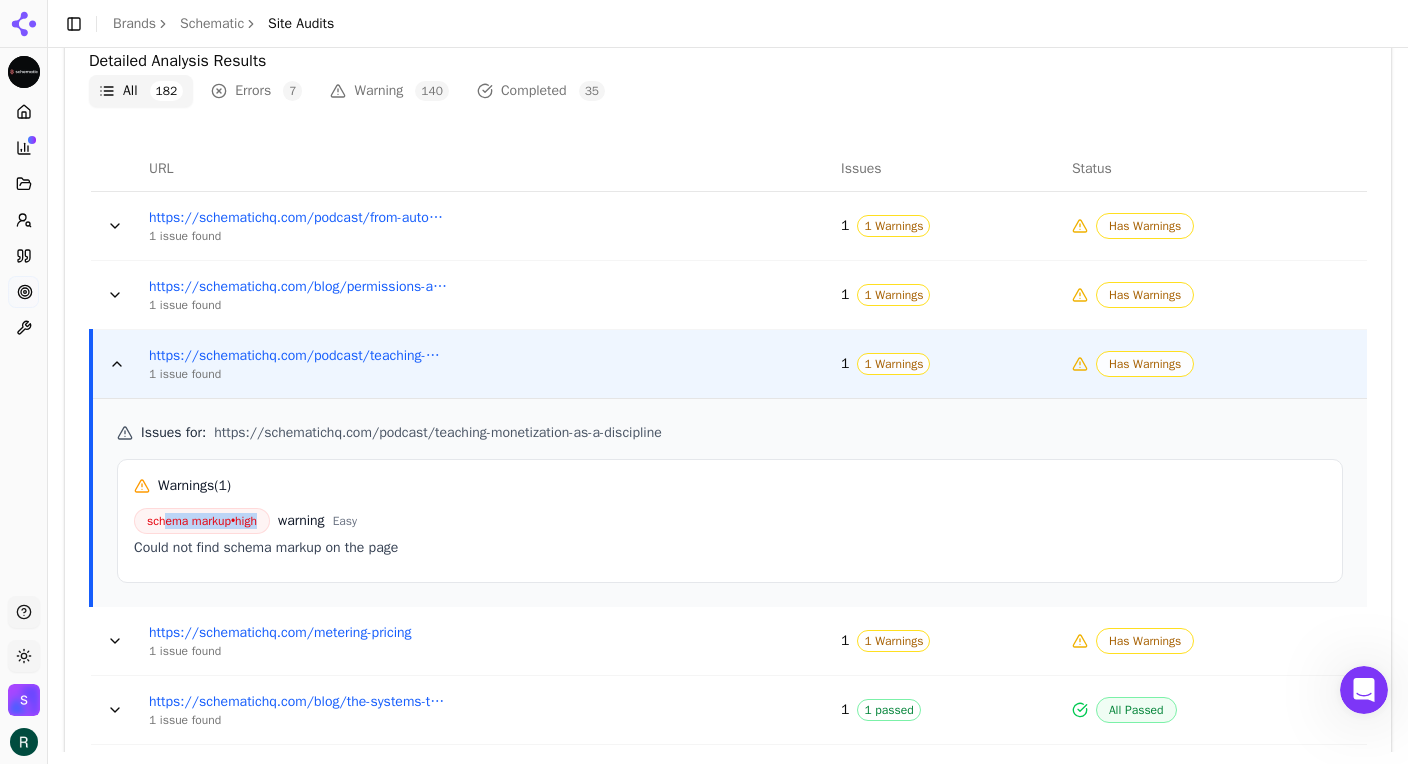 drag, startPoint x: 169, startPoint y: 519, endPoint x: 278, endPoint y: 519, distance: 109 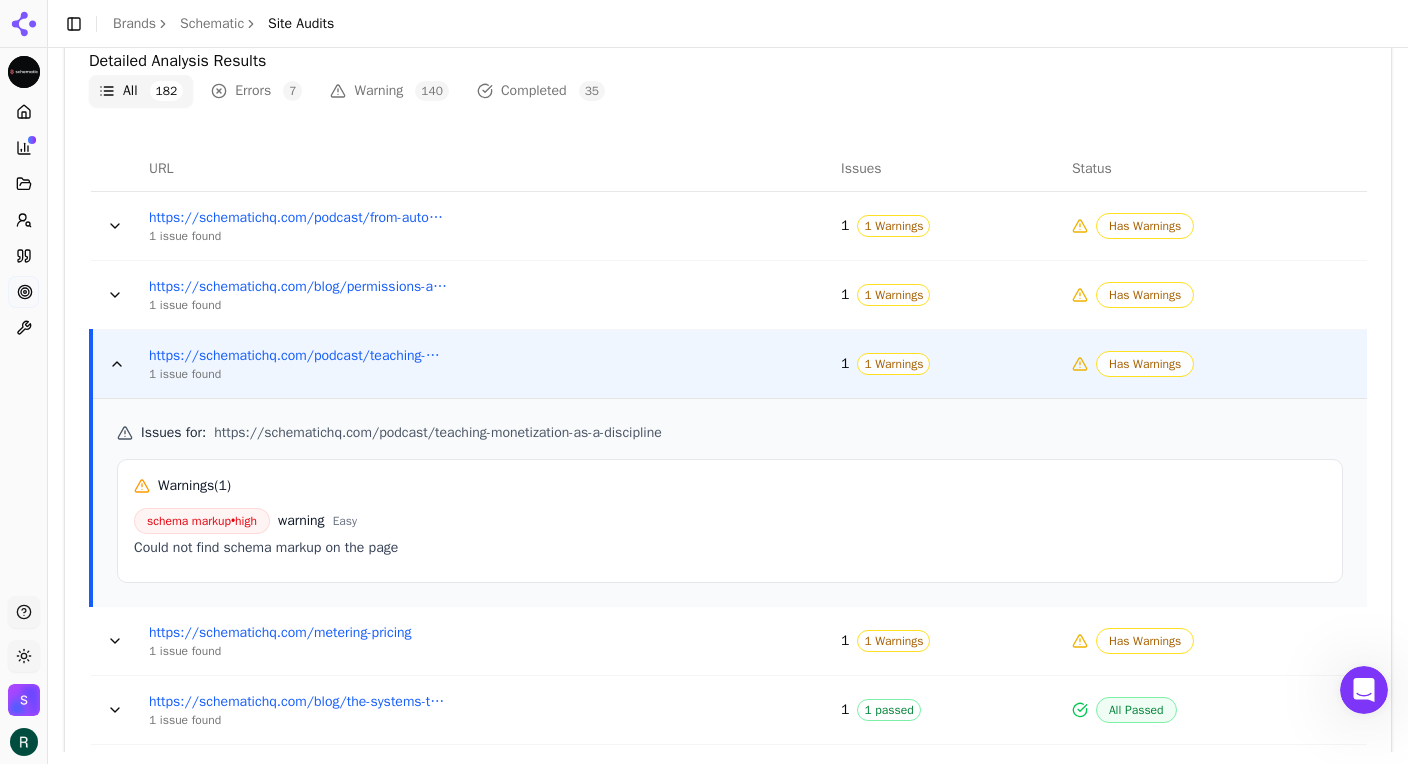 click on "Could not find schema markup on the page" at bounding box center (730, 548) 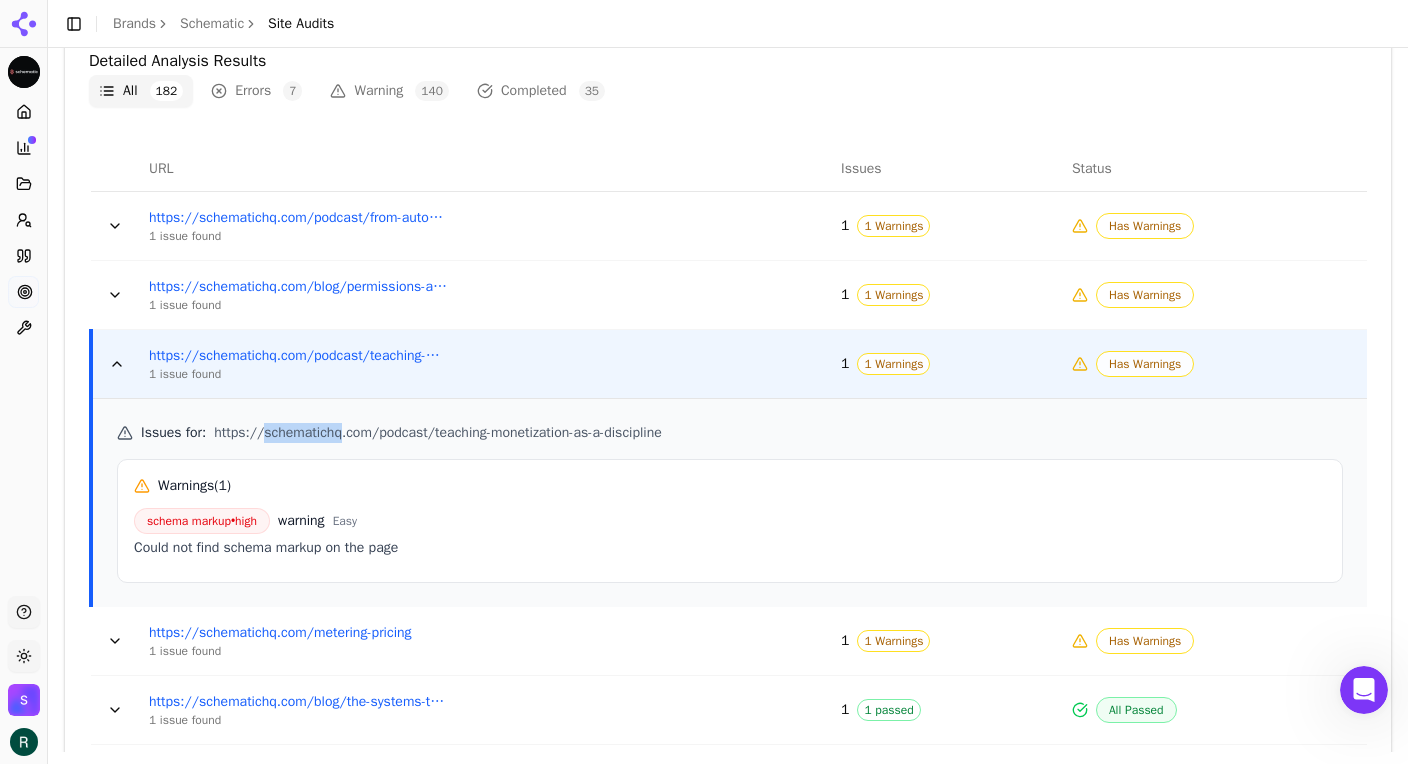 click on "https://schematichq.com/podcast/teaching-monetization-as-a-discipline" at bounding box center (438, 433) 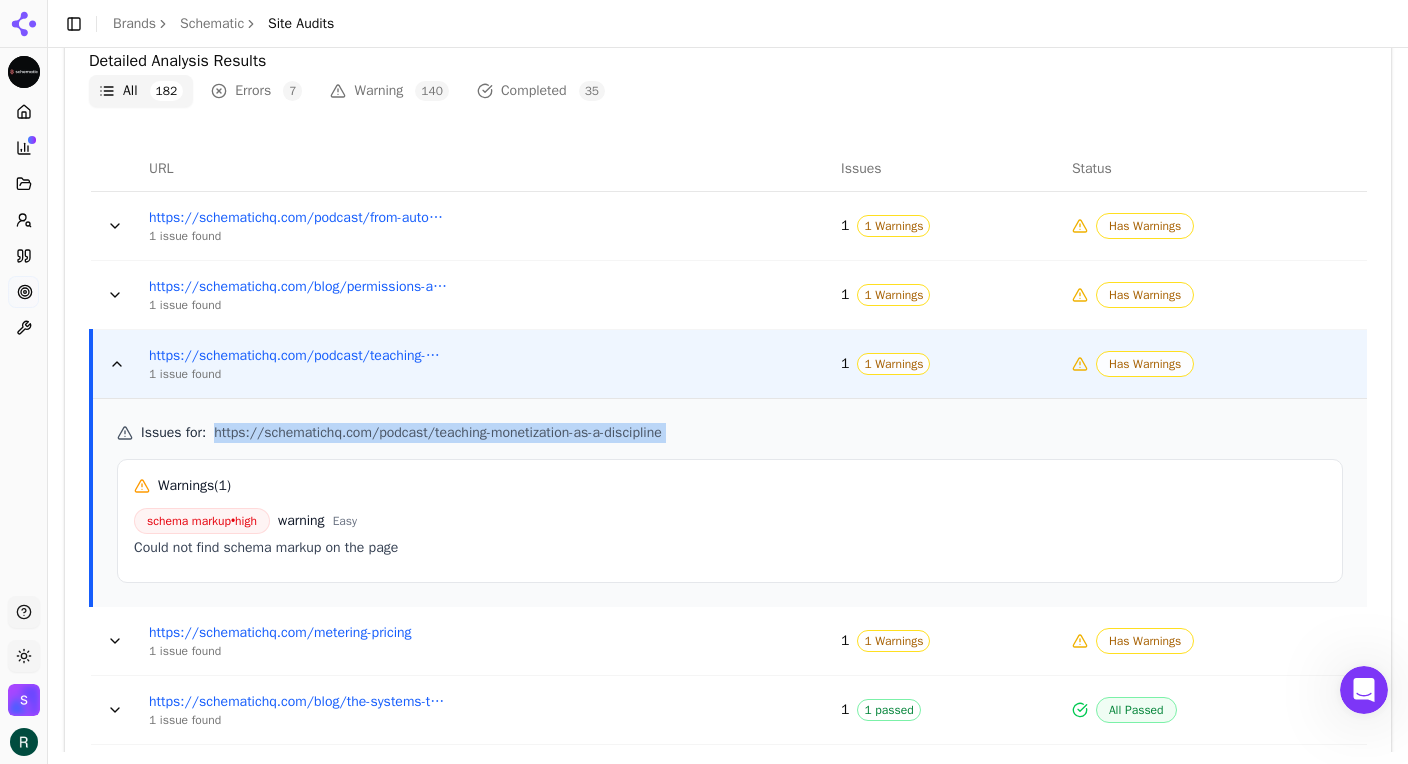 click on "https://schematichq.com/podcast/teaching-monetization-as-a-discipline" at bounding box center (438, 433) 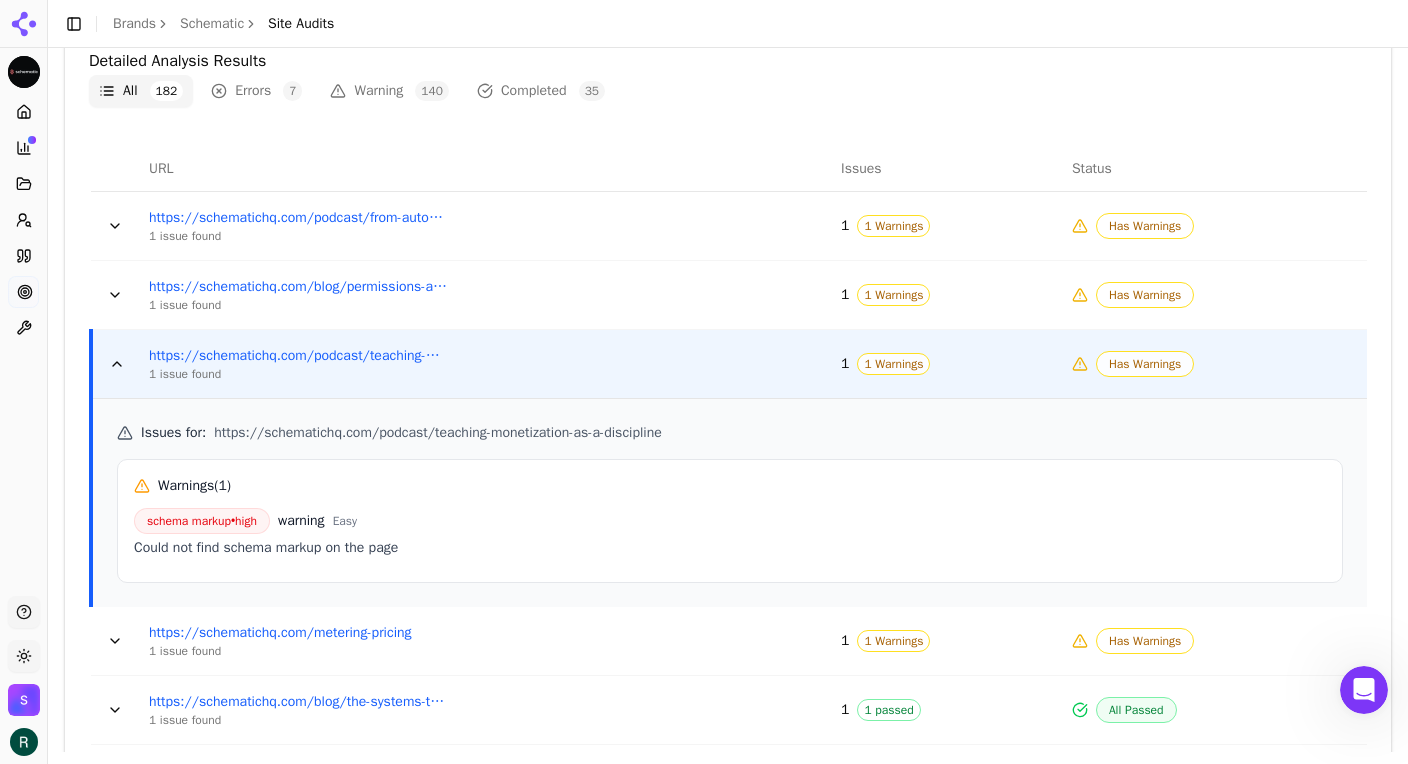 click on "Warnings  ( 1 ) schema markup  •  high warning Easy Could not find schema markup on the page" at bounding box center (730, 521) 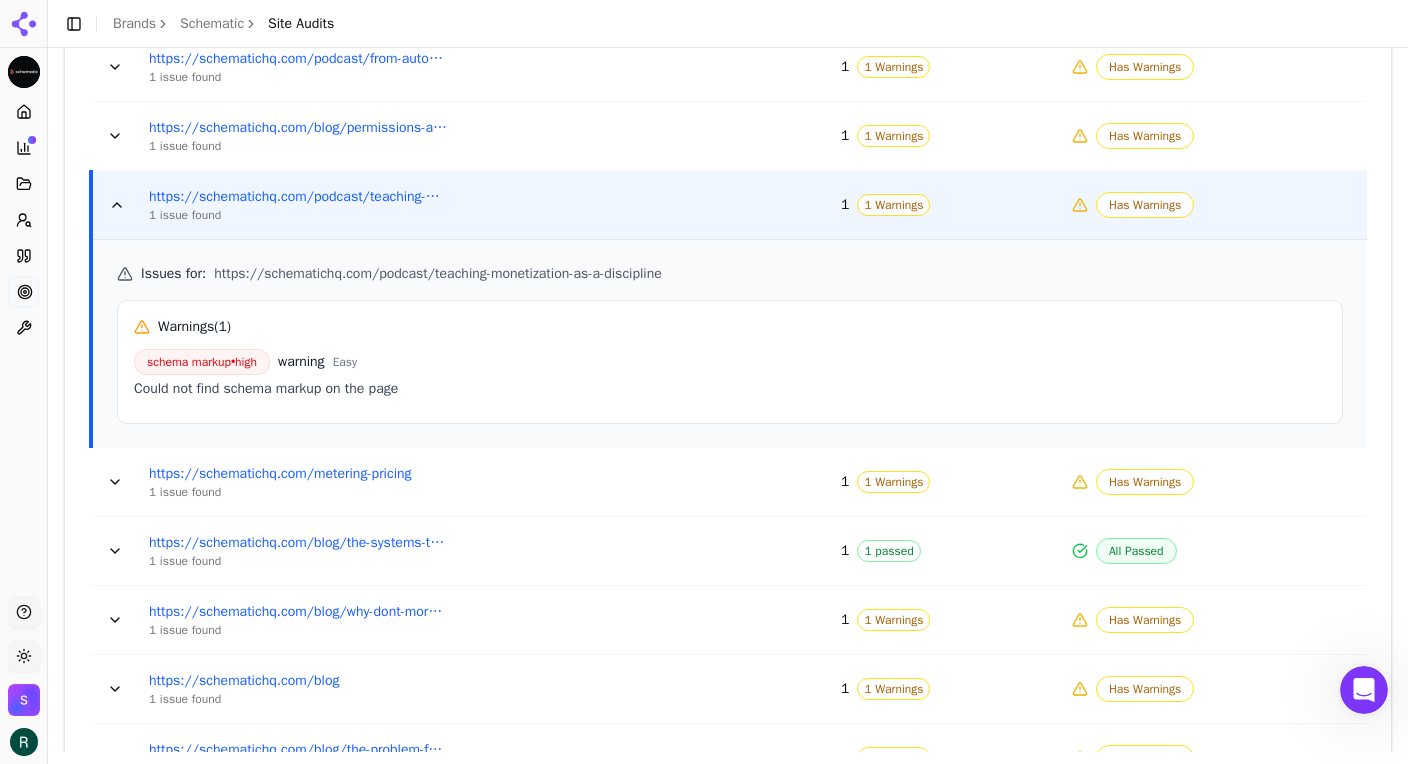 scroll, scrollTop: 894, scrollLeft: 0, axis: vertical 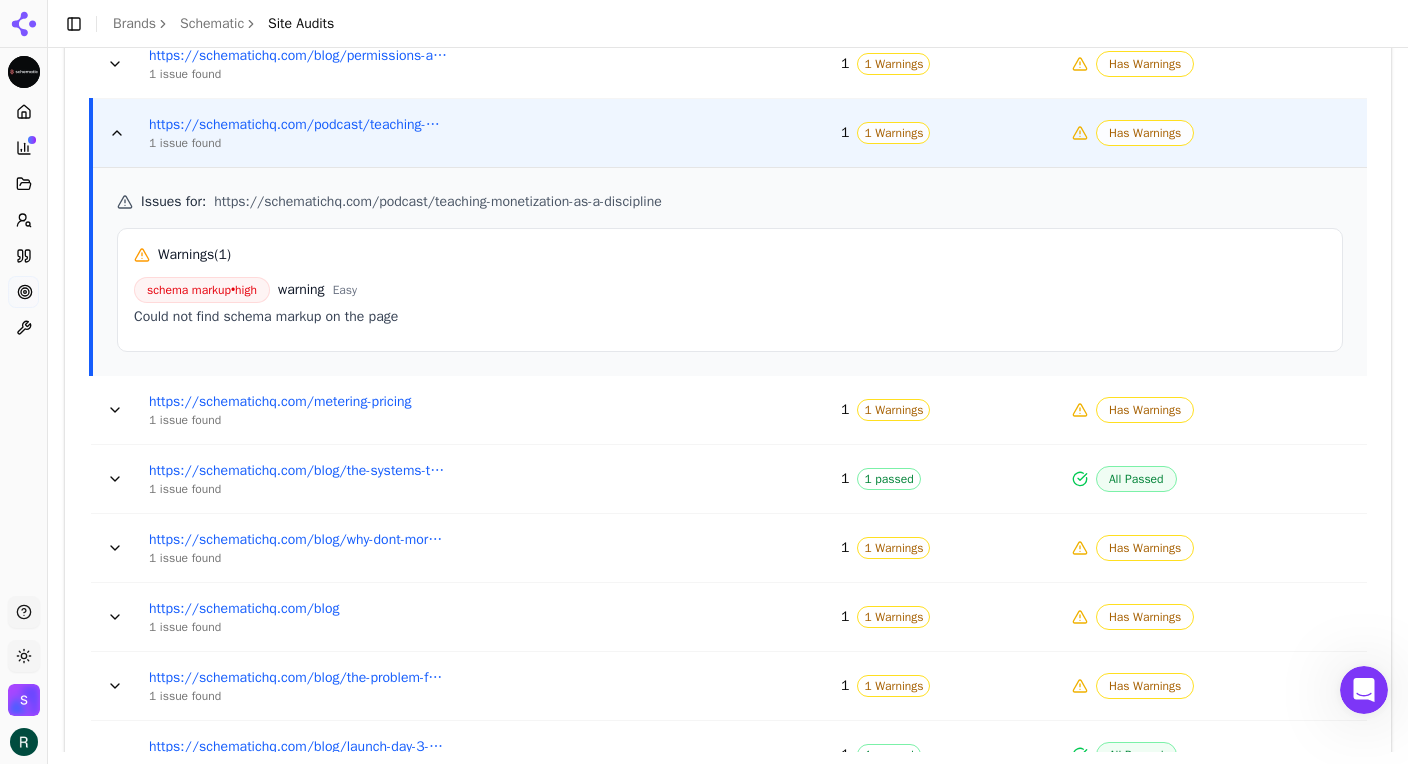 click at bounding box center (115, 479) 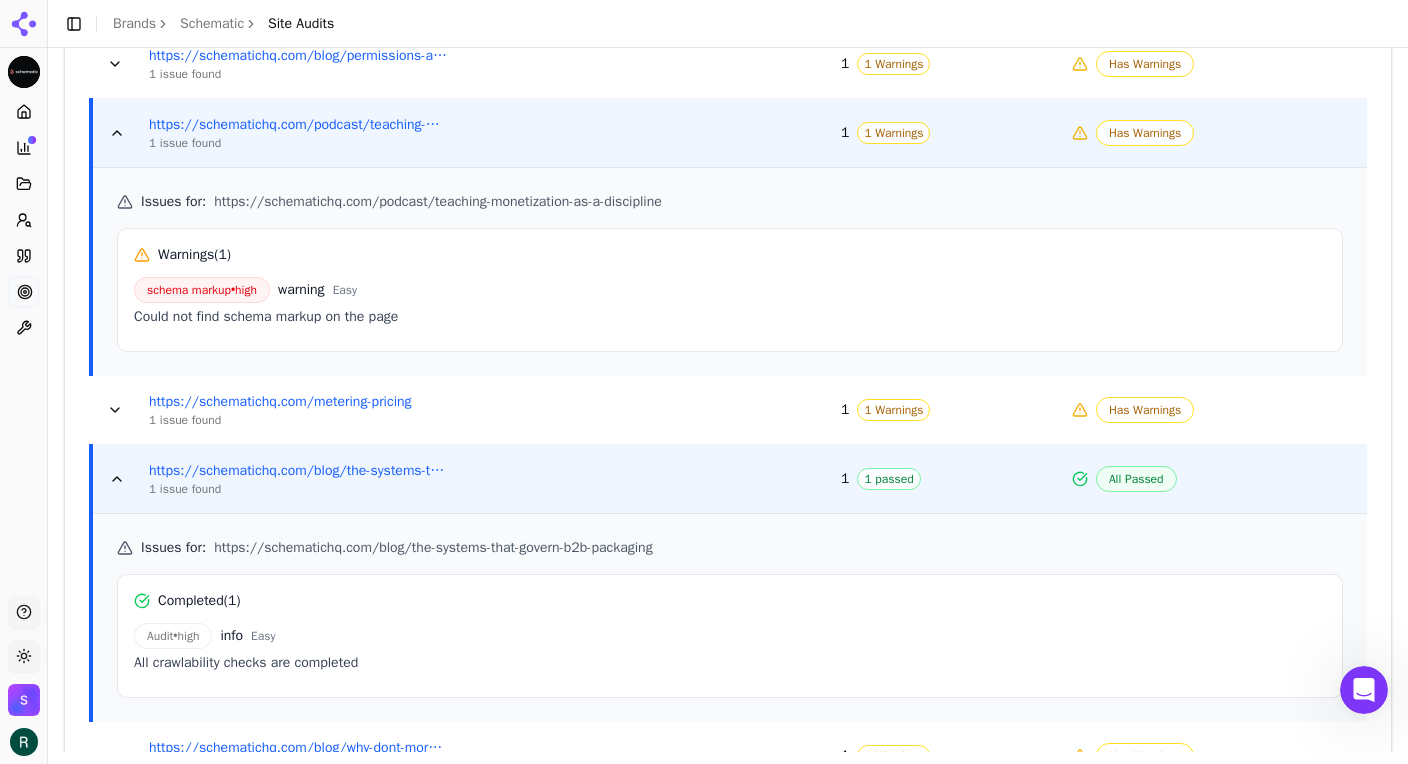click at bounding box center [117, 479] 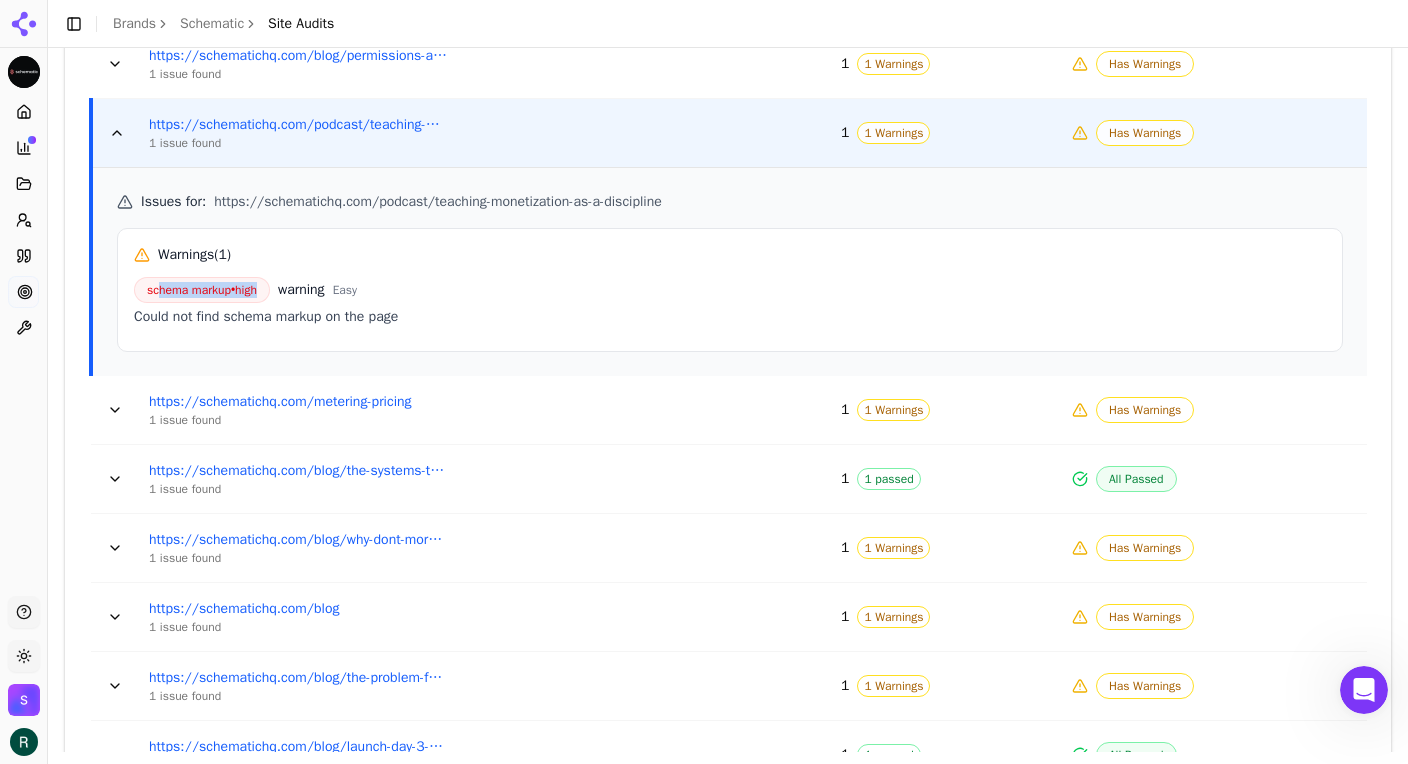 drag, startPoint x: 158, startPoint y: 282, endPoint x: 292, endPoint y: 282, distance: 134 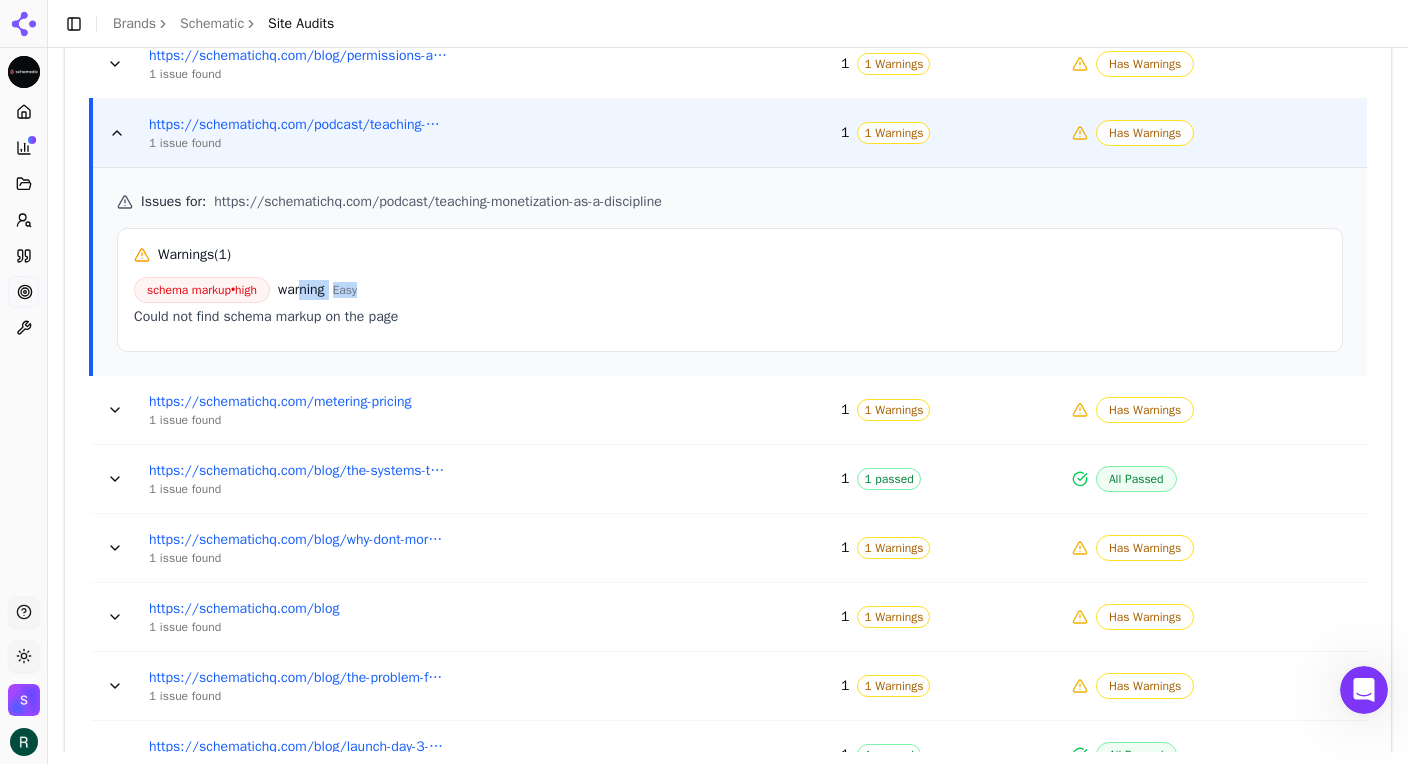 drag, startPoint x: 323, startPoint y: 288, endPoint x: 405, endPoint y: 290, distance: 82.02438 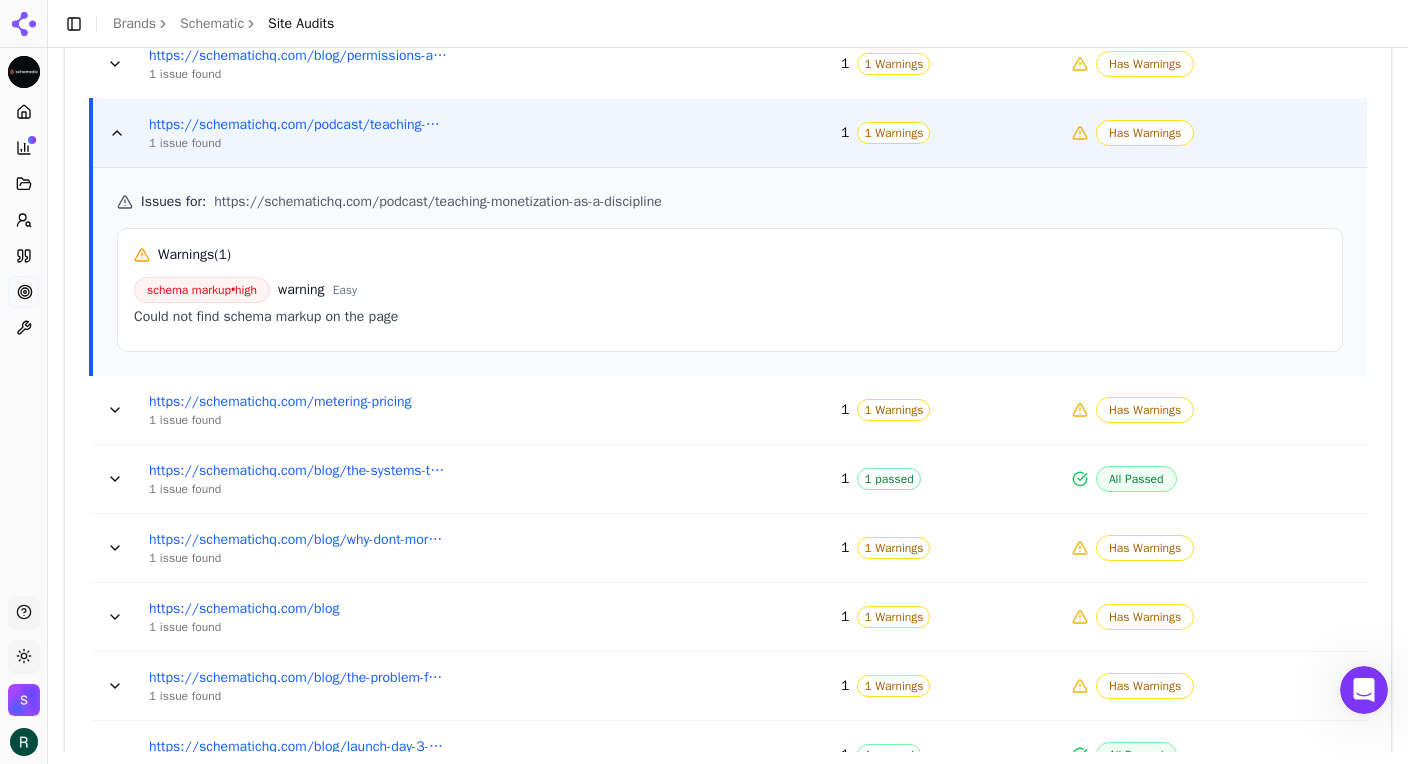 click on "schema markup  •  high warning Easy" at bounding box center (730, 290) 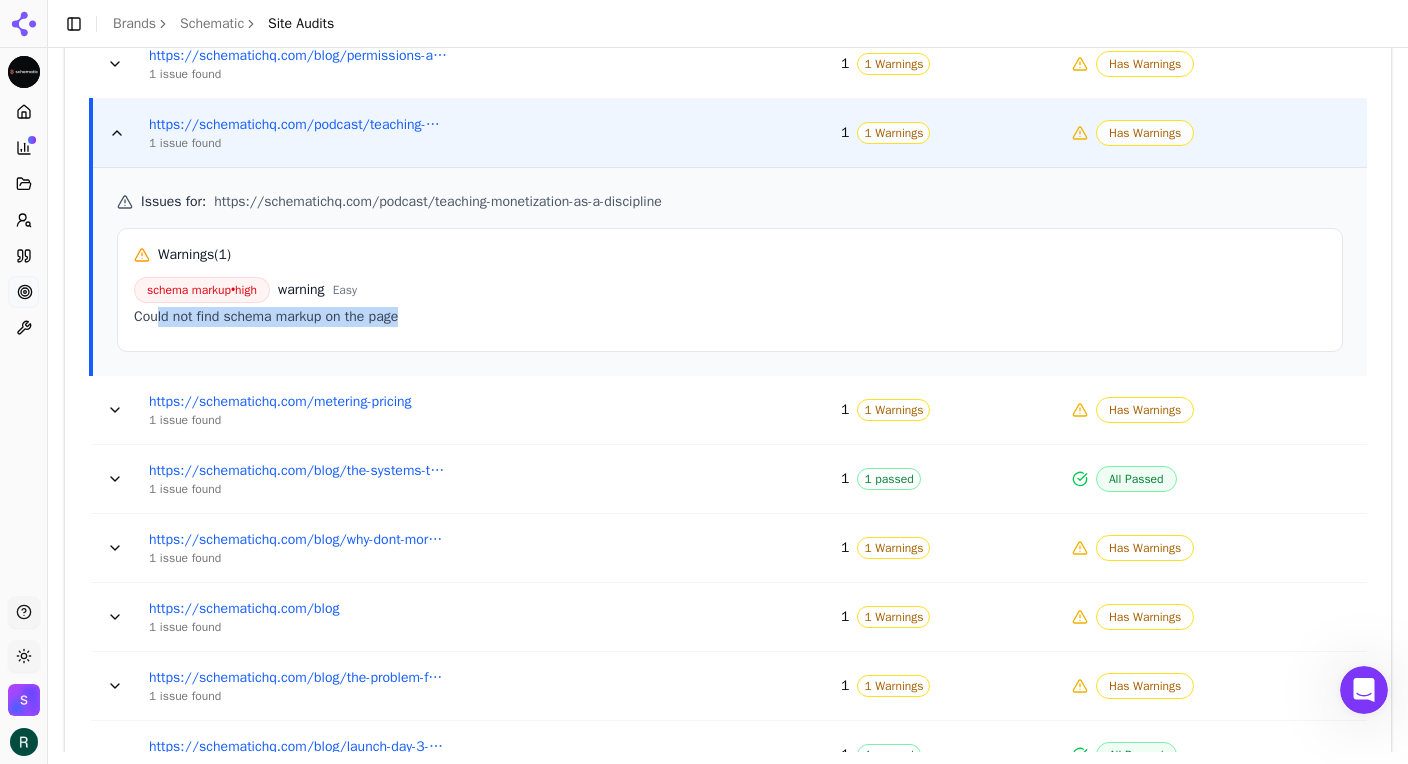 drag, startPoint x: 420, startPoint y: 319, endPoint x: 157, endPoint y: 316, distance: 263.01712 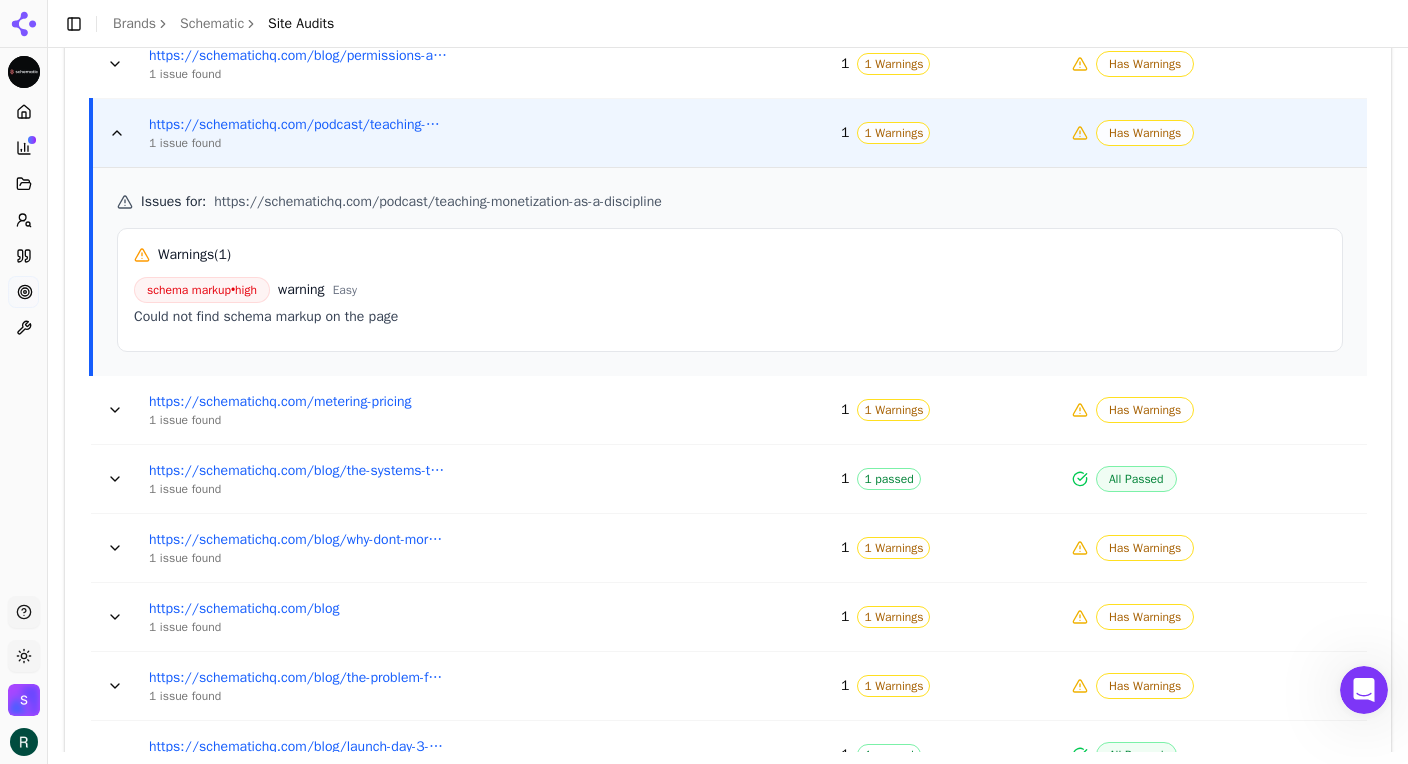 scroll, scrollTop: 687, scrollLeft: 0, axis: vertical 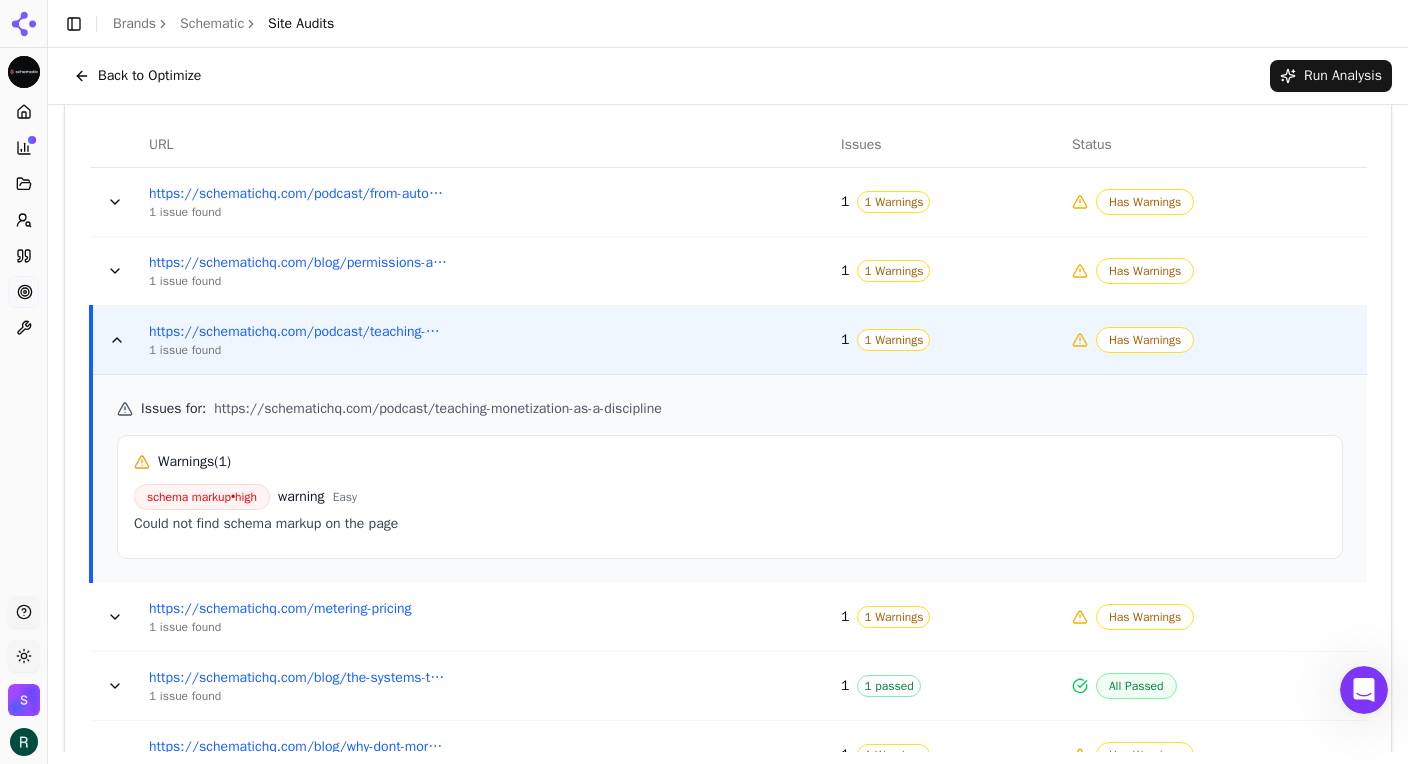 click on "https://schematichq.com/podcast/teaching-monetization-as-a-discipline" at bounding box center [438, 409] 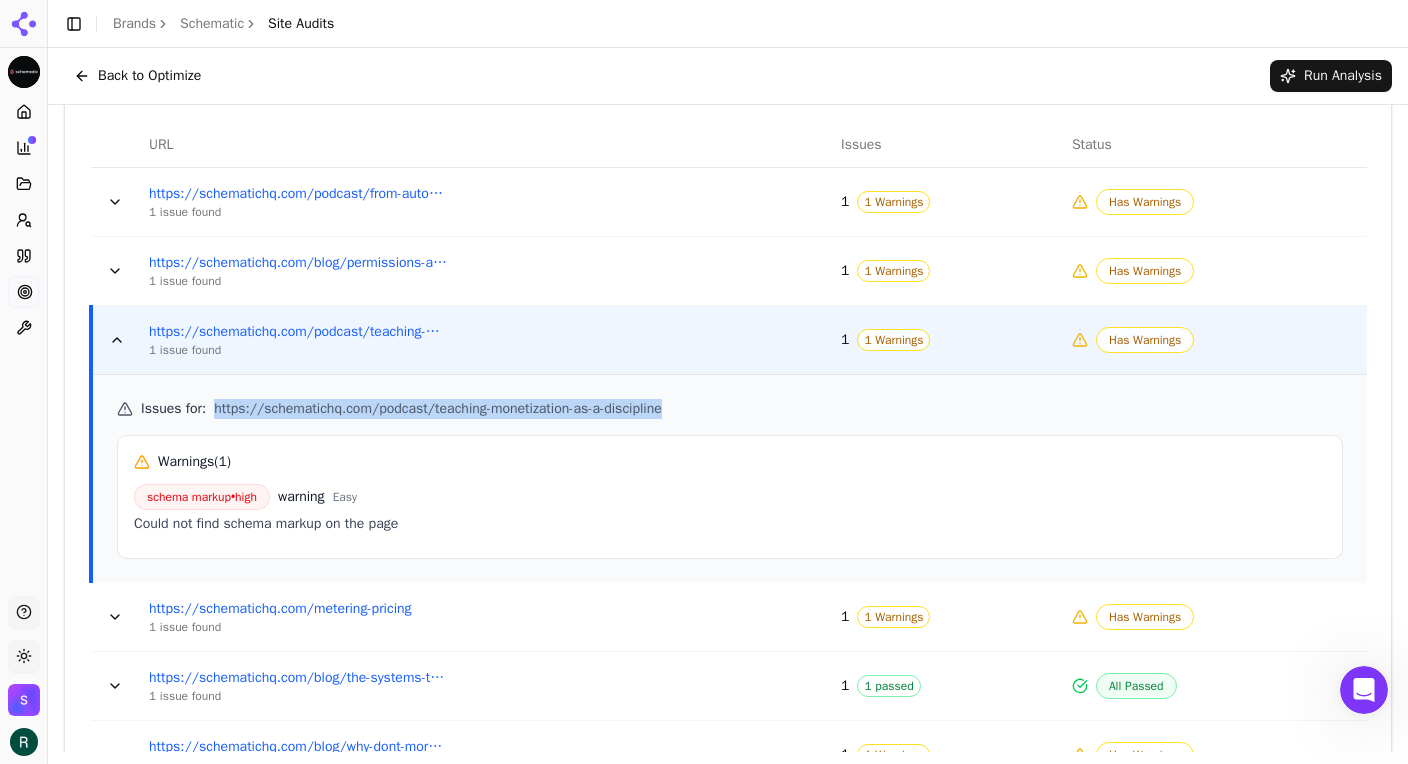 drag, startPoint x: 217, startPoint y: 412, endPoint x: 722, endPoint y: 414, distance: 505.00397 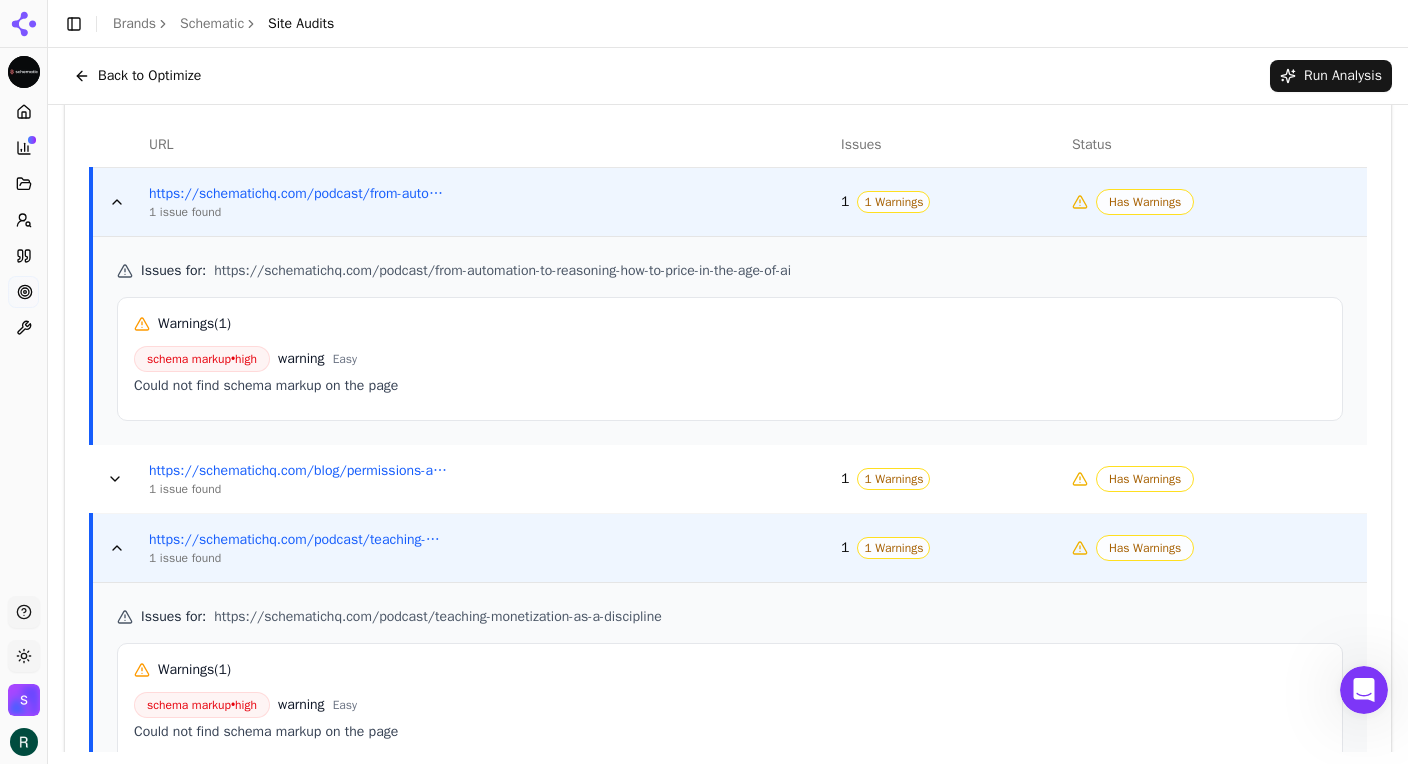 click on "Back to Optimize Run Analysis" at bounding box center (728, 76) 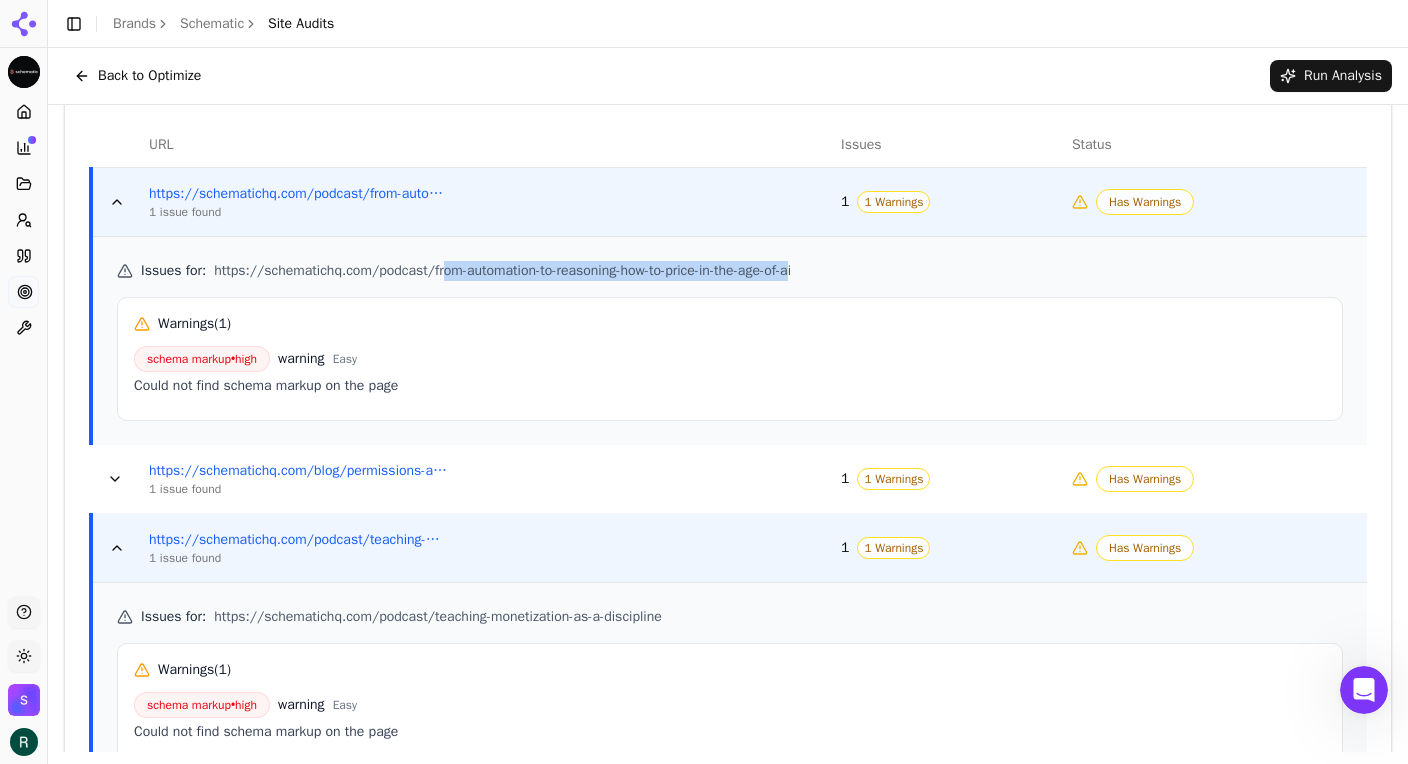 drag, startPoint x: 451, startPoint y: 273, endPoint x: 835, endPoint y: 280, distance: 384.06378 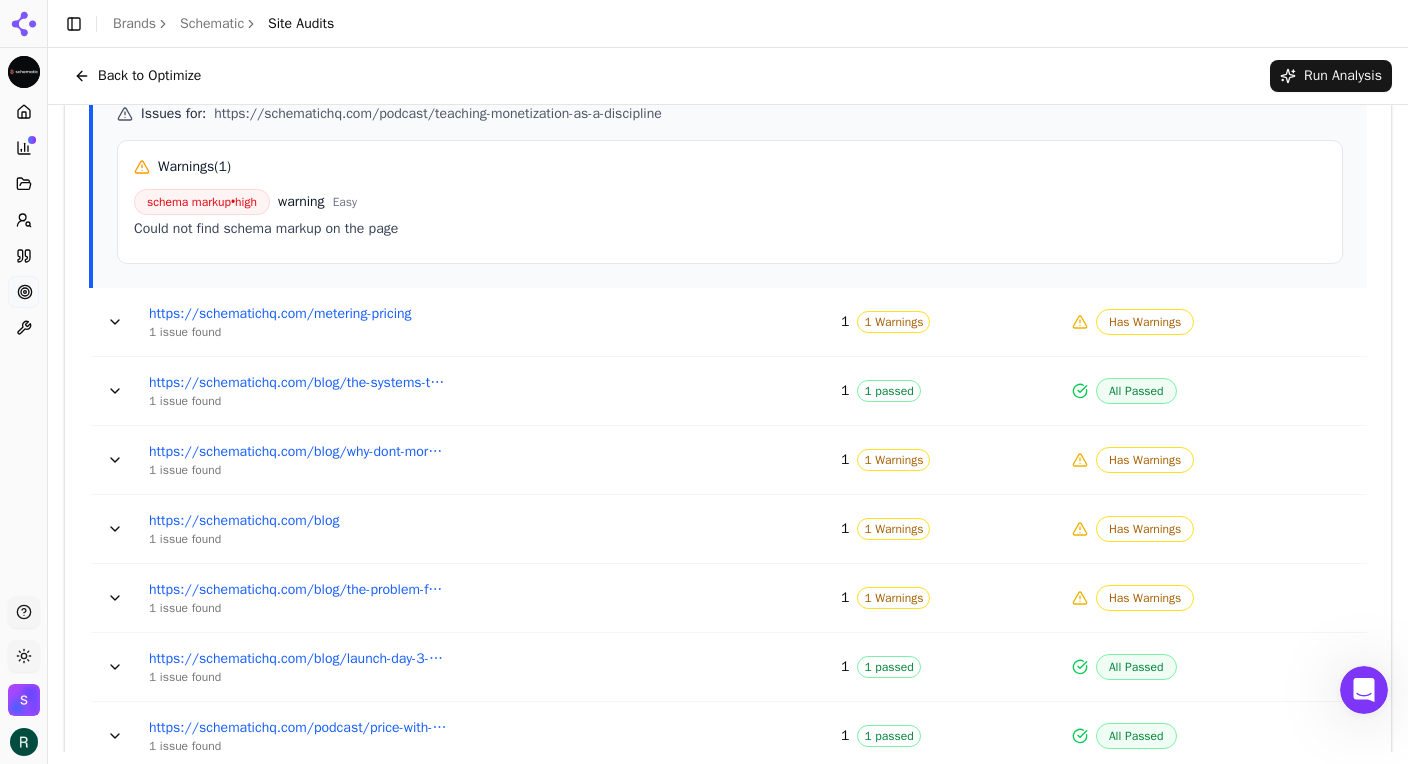 scroll, scrollTop: 1180, scrollLeft: 0, axis: vertical 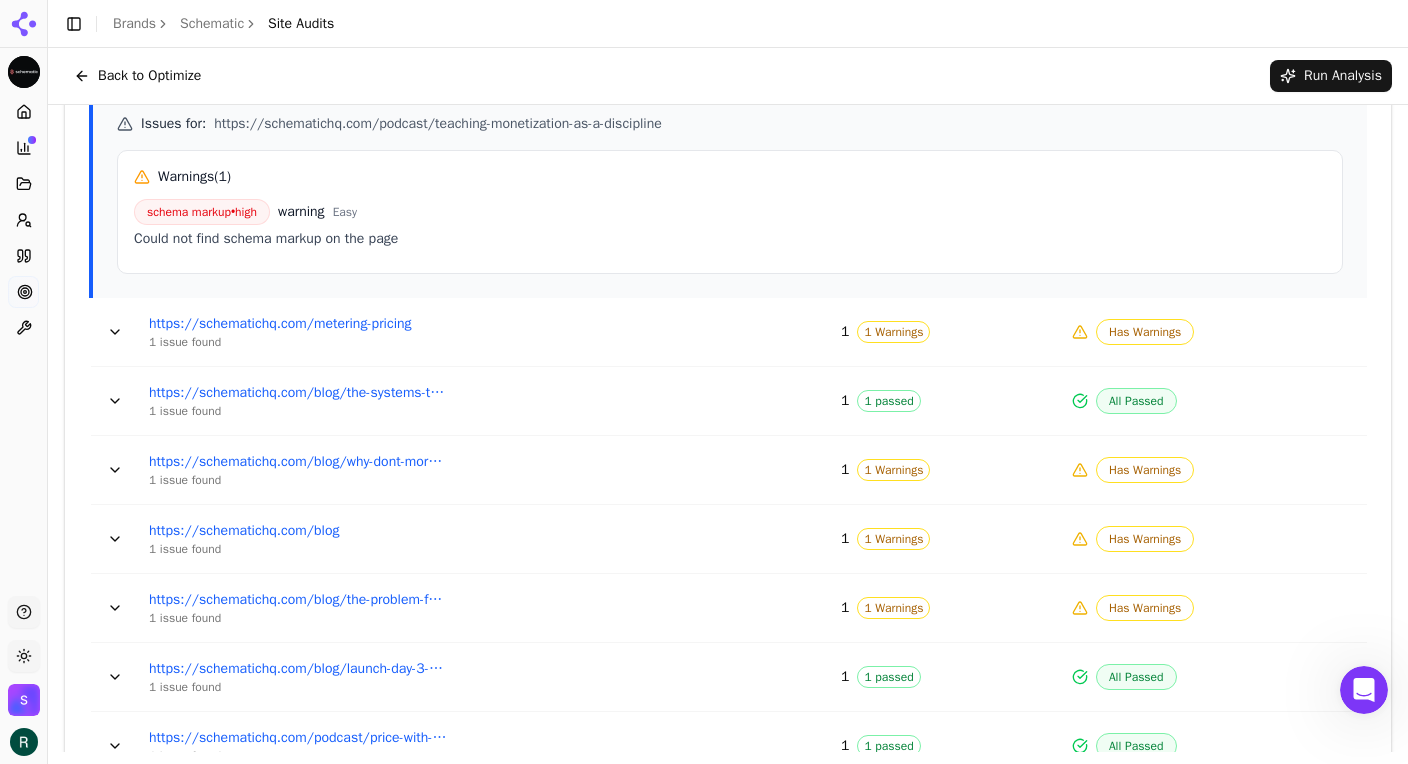click at bounding box center [115, 401] 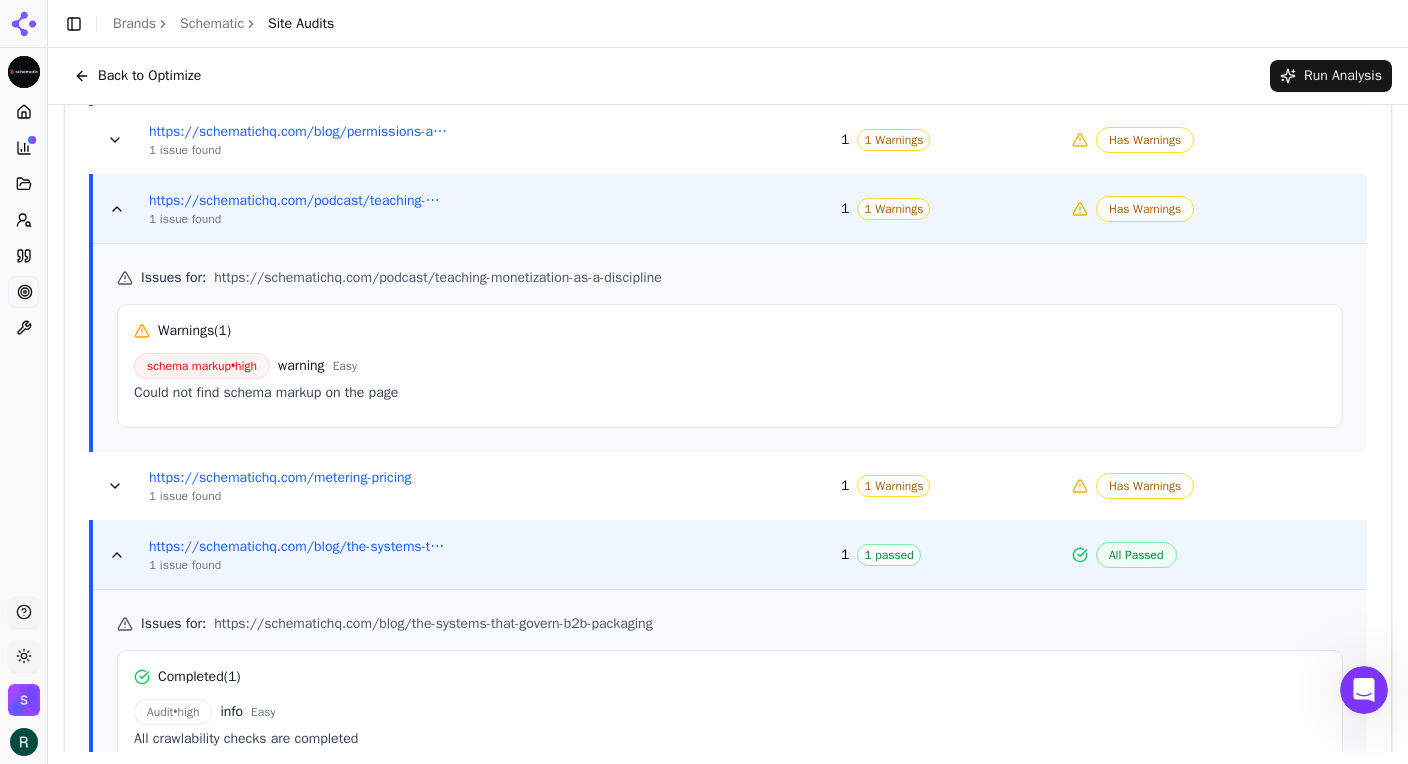 scroll, scrollTop: 1011, scrollLeft: 0, axis: vertical 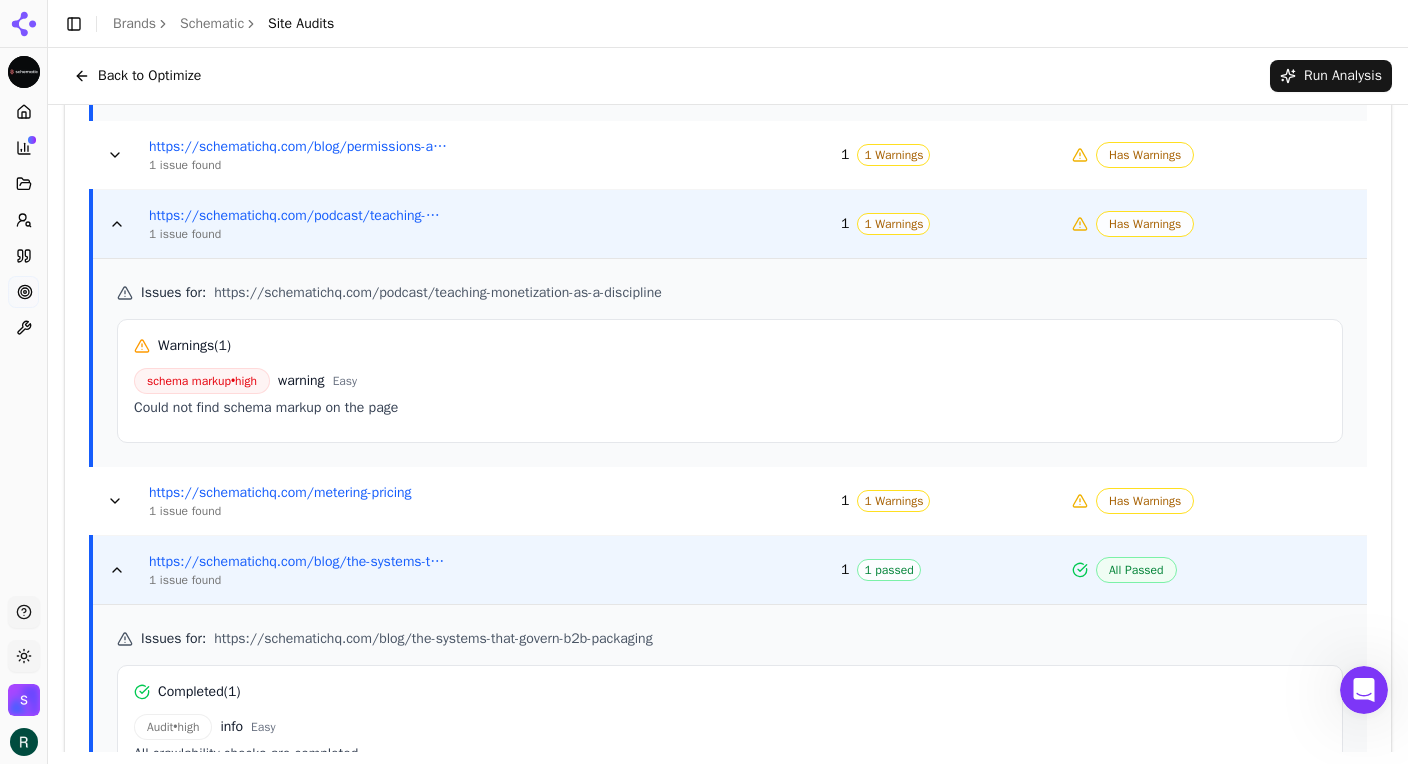 type 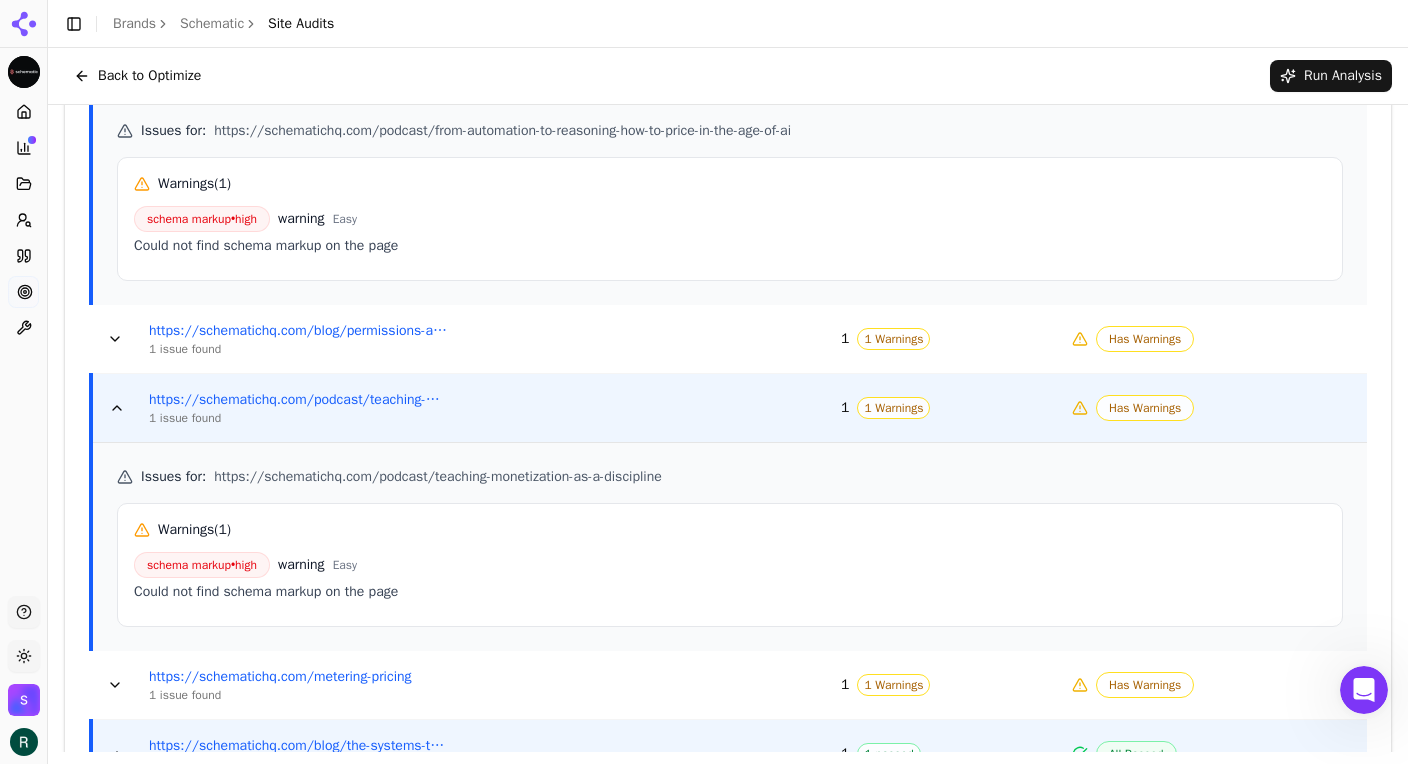 scroll, scrollTop: 679, scrollLeft: 0, axis: vertical 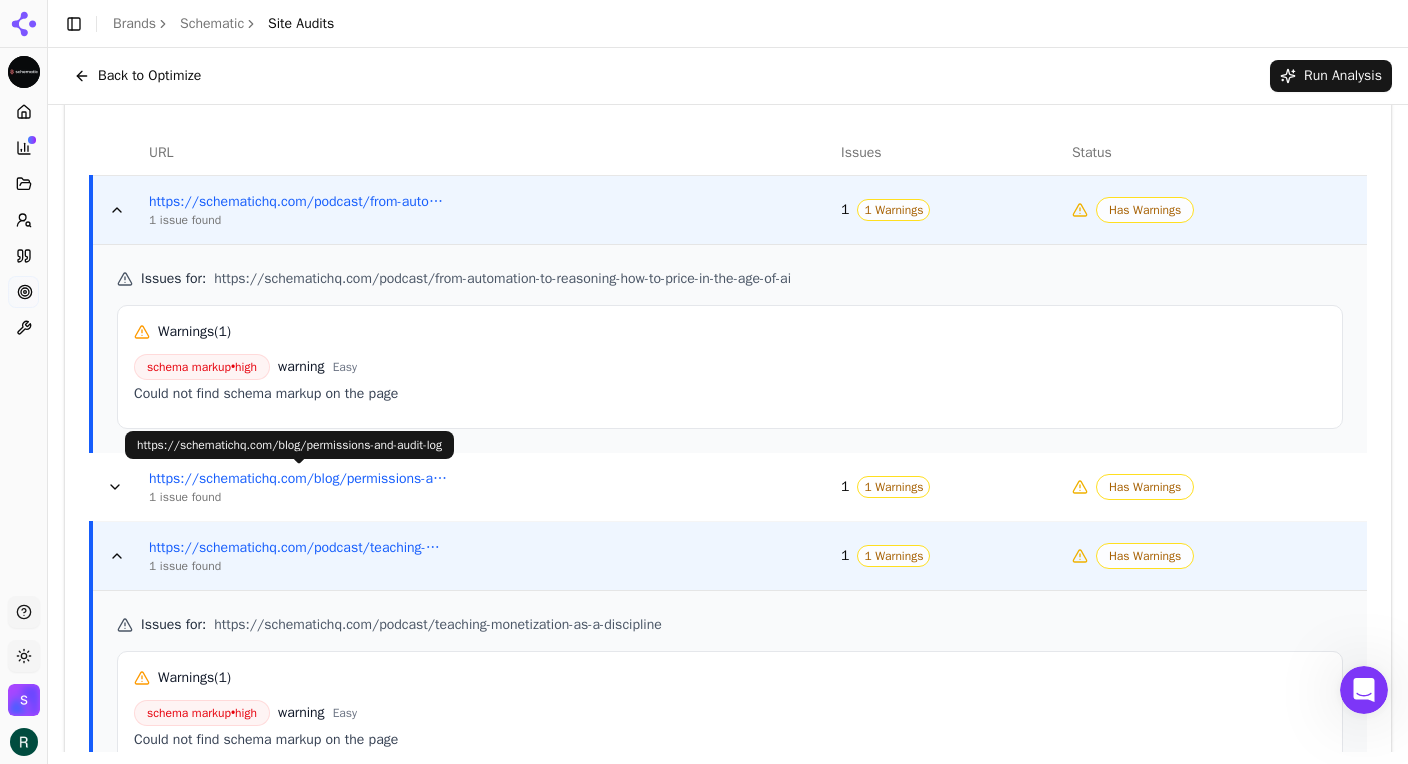 click on "https://schematichq.com/blog/permissions-and-audit-log" at bounding box center [299, 479] 